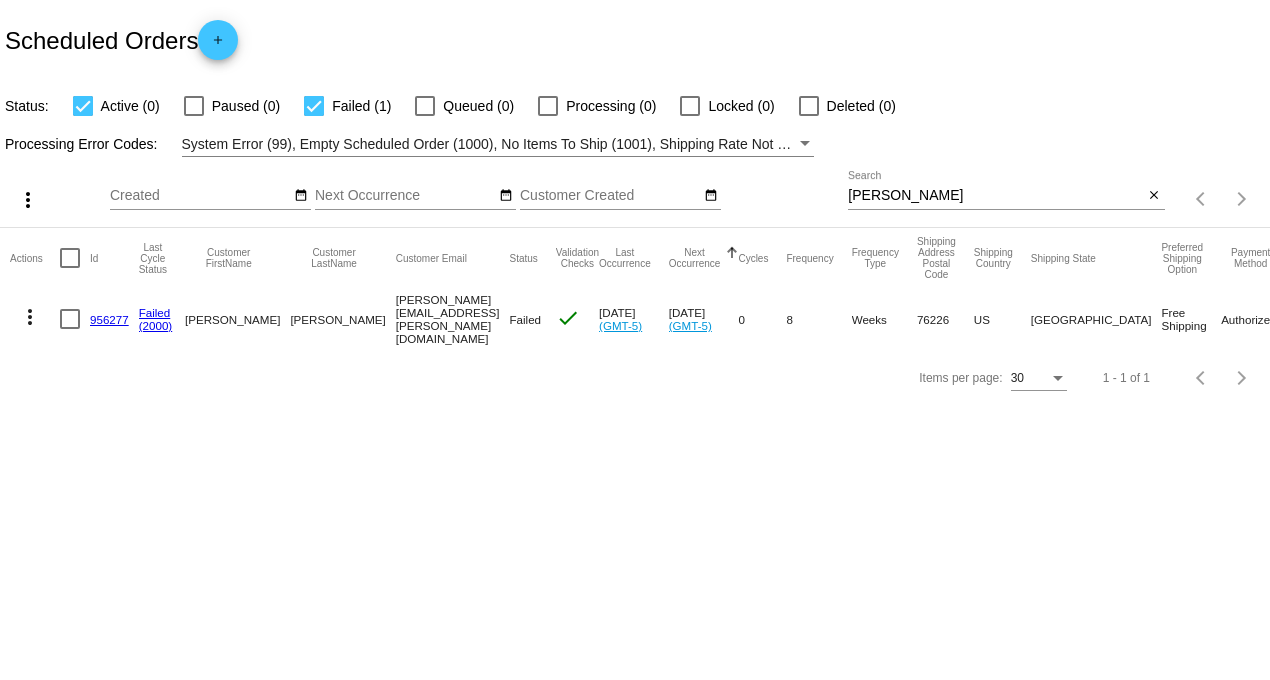 scroll, scrollTop: 0, scrollLeft: 0, axis: both 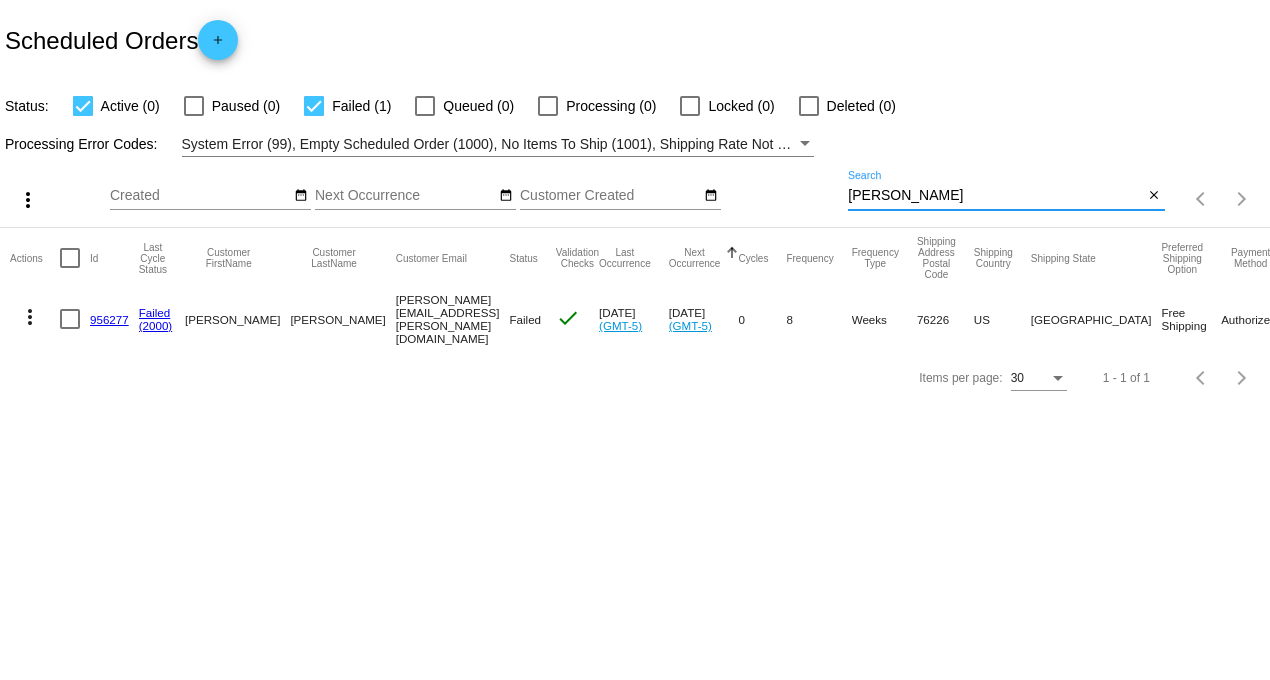 drag, startPoint x: 952, startPoint y: 196, endPoint x: 726, endPoint y: 176, distance: 226.88322 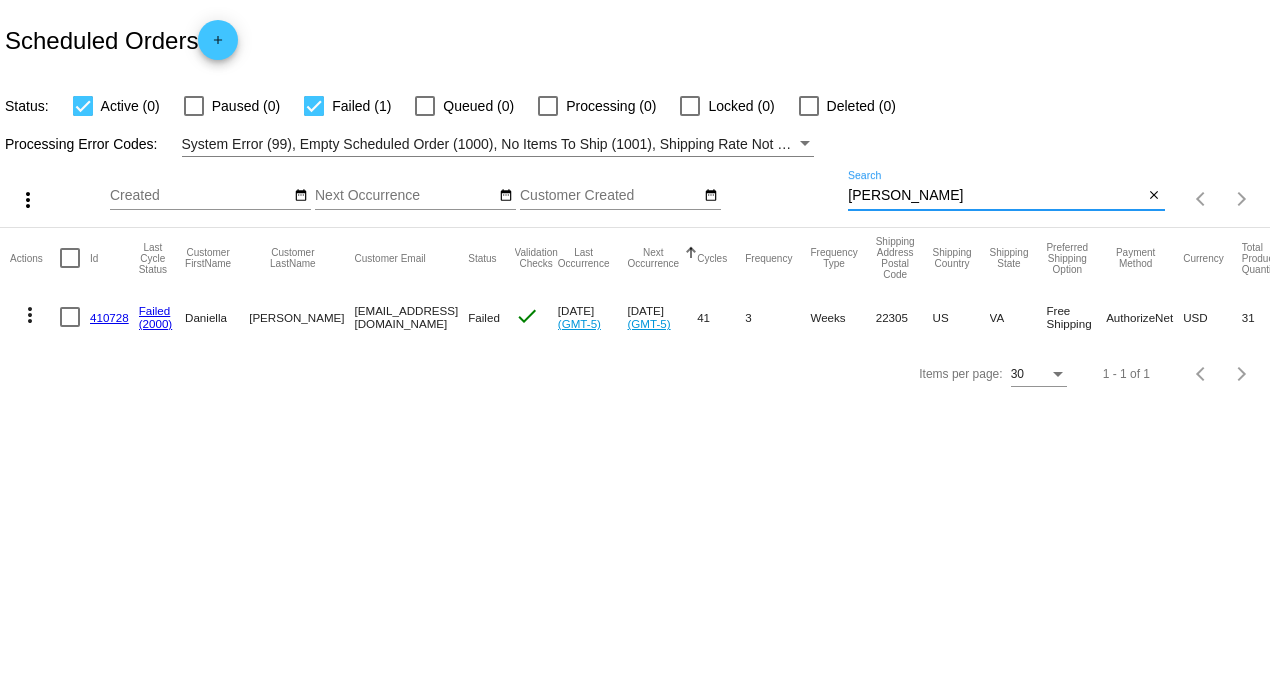 click on "410728" 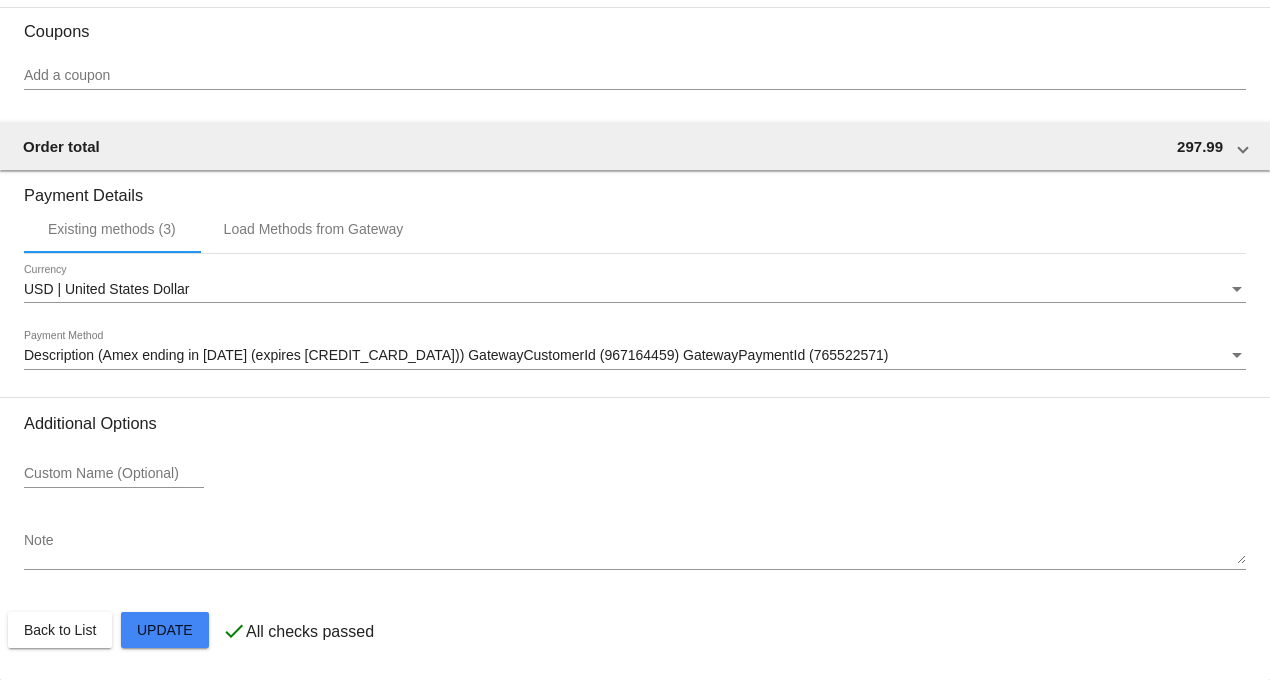 scroll, scrollTop: 2141, scrollLeft: 0, axis: vertical 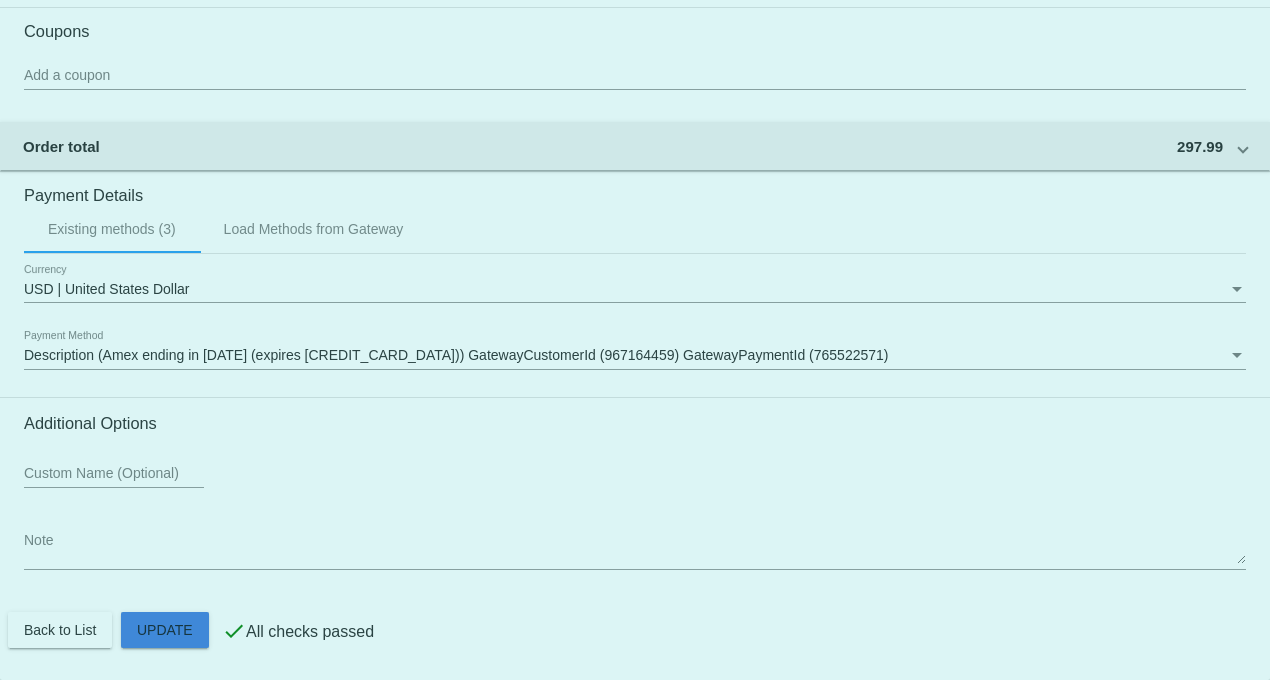 click on "Customer
1543014: [PERSON_NAME]
[EMAIL_ADDRESS][DOMAIN_NAME]
Customer Shipping
Enter Shipping Address Select A Saved Address (0)
Daniella
Shipping First Name
[PERSON_NAME]
Shipping Last Name
[GEOGRAPHIC_DATA] | [GEOGRAPHIC_DATA]
Shipping Country
[STREET_ADDRESS]
[STREET_ADDRESS]
[GEOGRAPHIC_DATA]
[GEOGRAPHIC_DATA] | [US_STATE]
Shipping State
22305
Shipping Postcode
Scheduled Order Details
Frequency:
Every 3 weeks
Failed
Status 1 9" 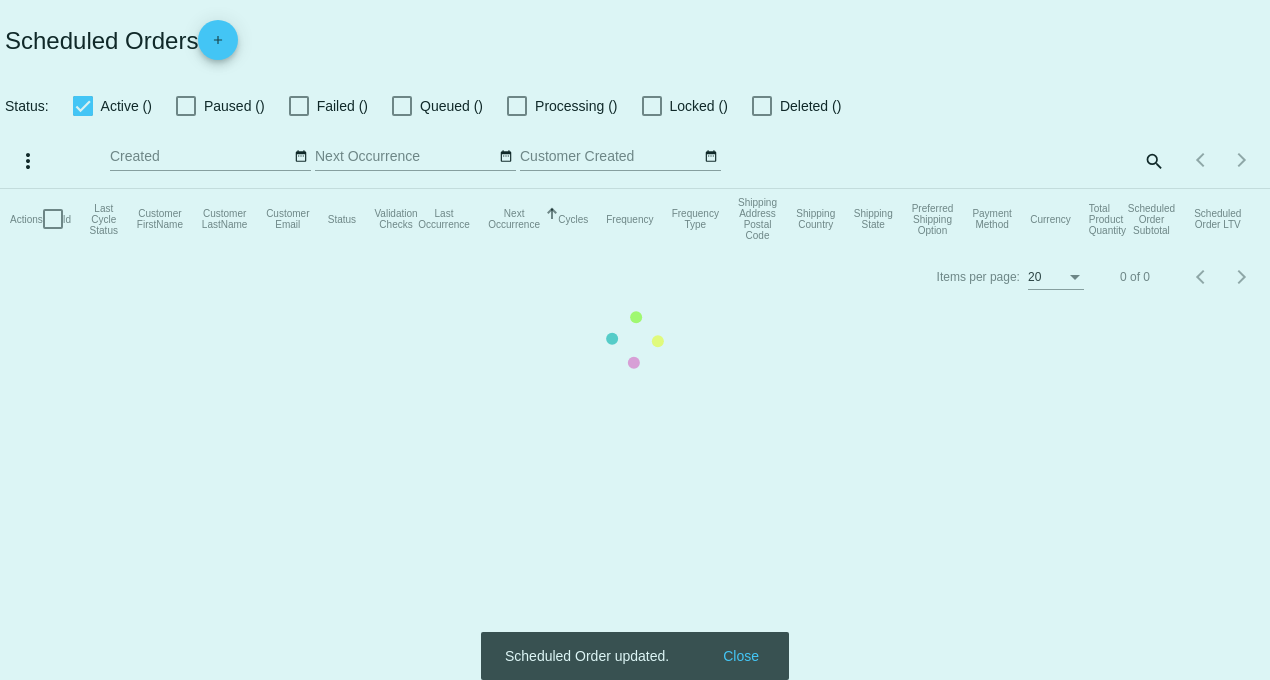 scroll, scrollTop: 0, scrollLeft: 0, axis: both 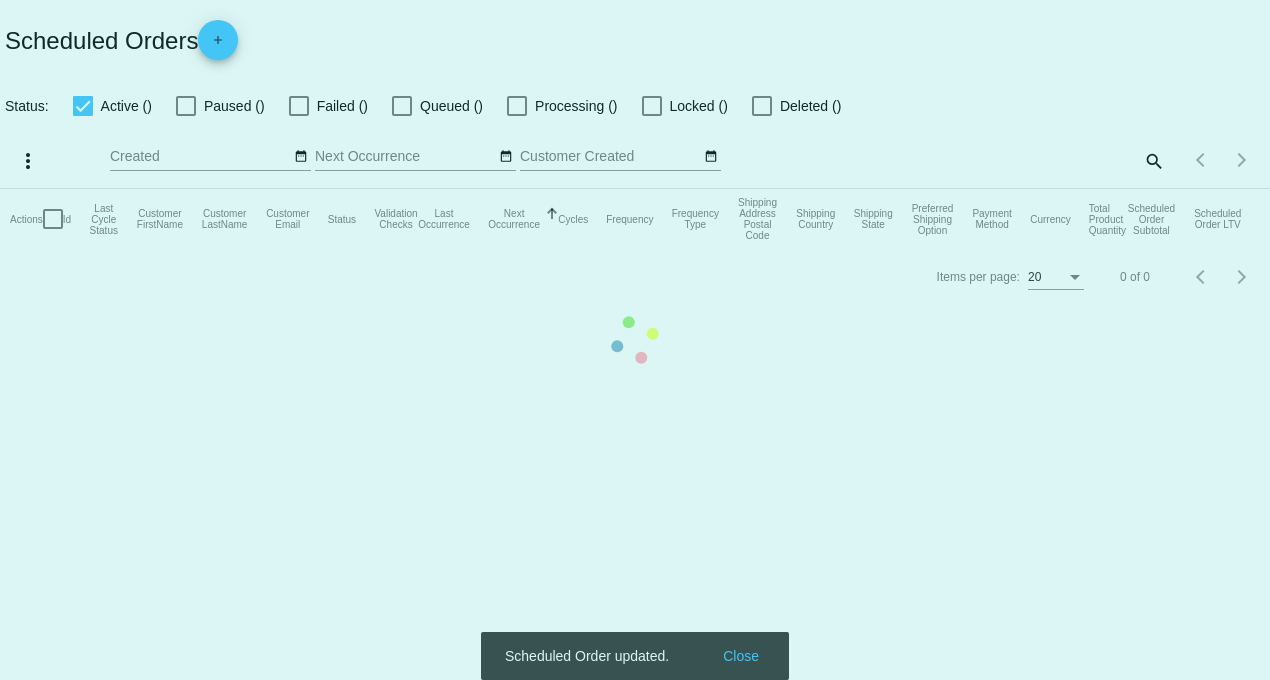 checkbox on "true" 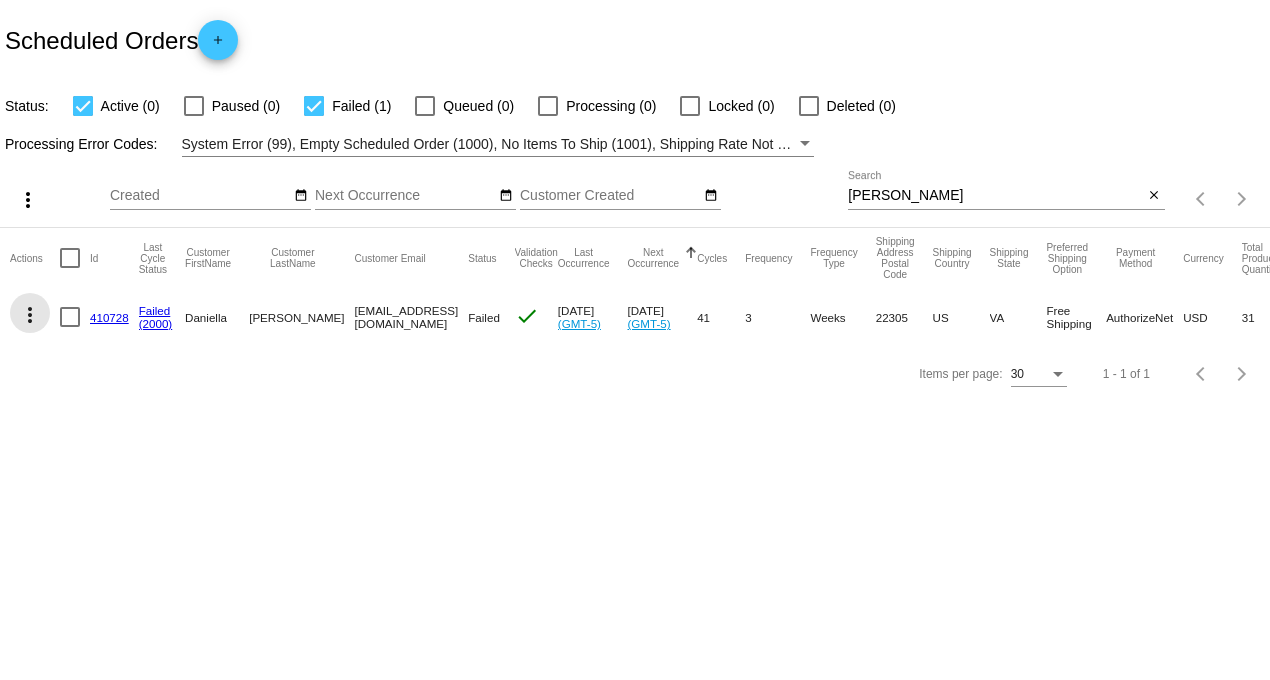 click on "more_vert" 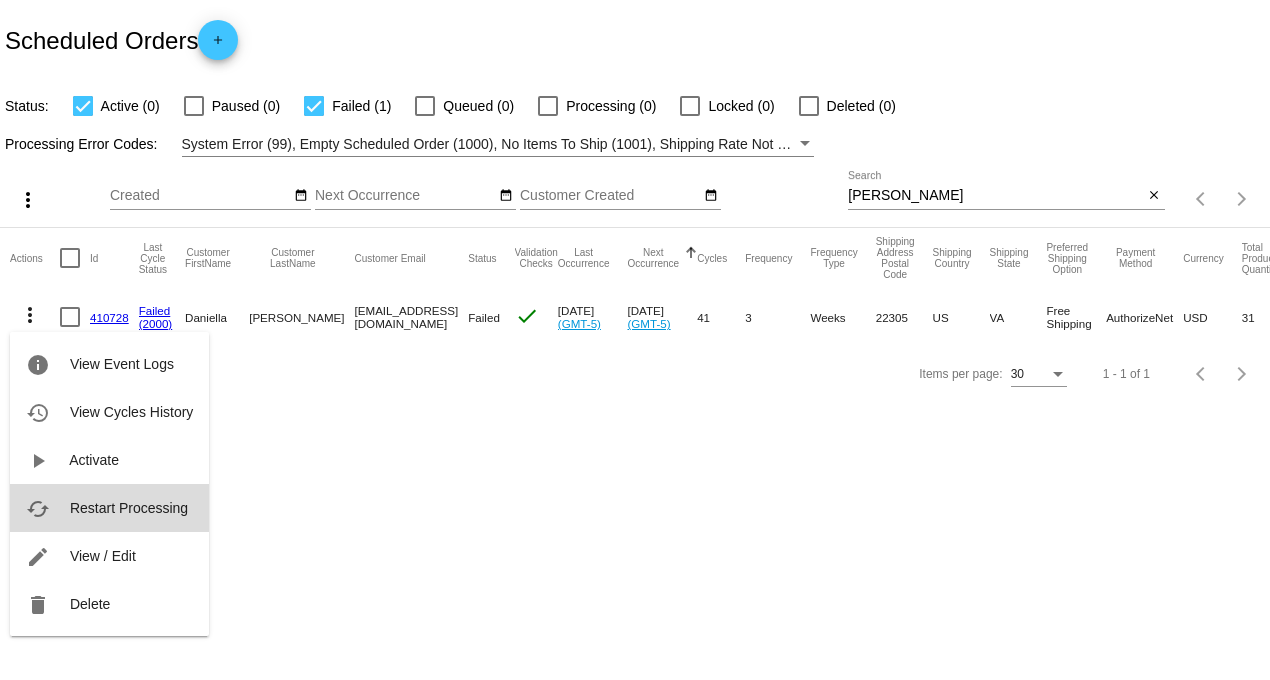 click on "Restart Processing" at bounding box center [129, 508] 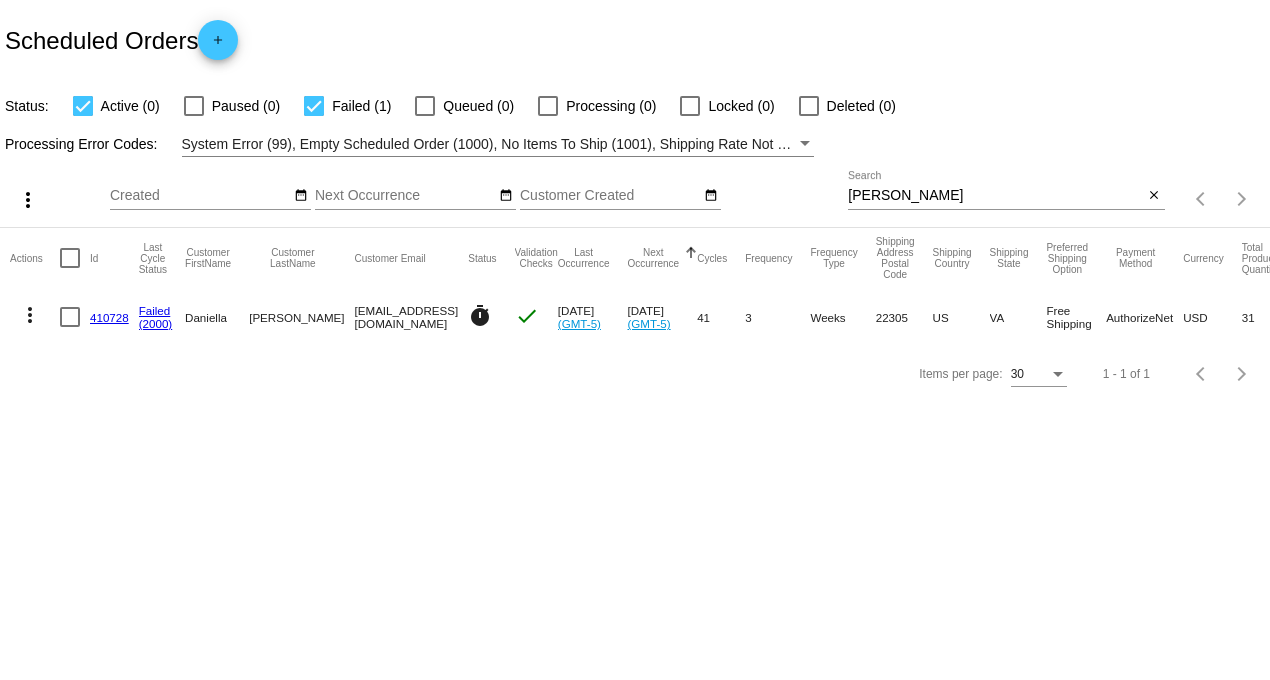 click on "410728" 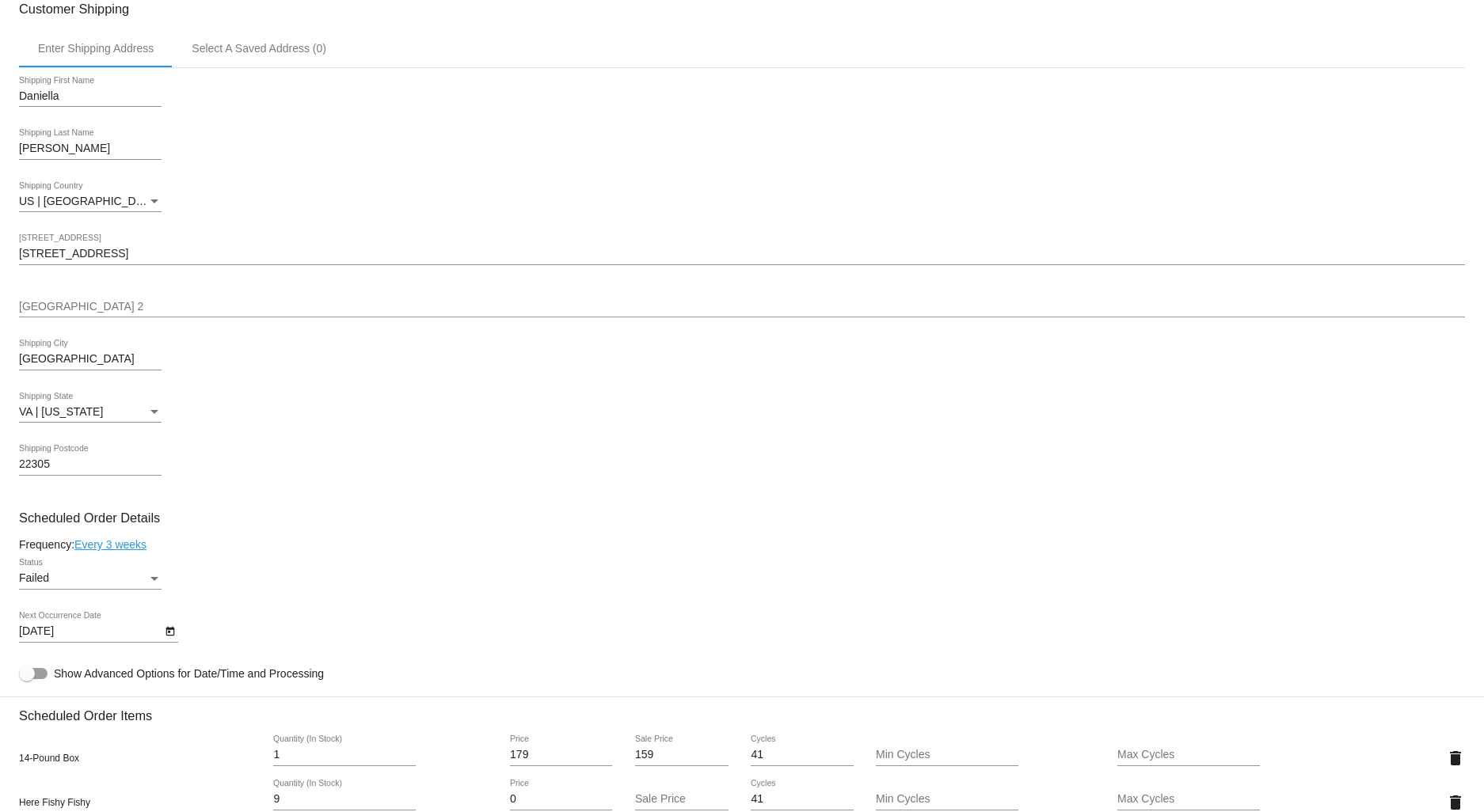 scroll, scrollTop: 527, scrollLeft: 0, axis: vertical 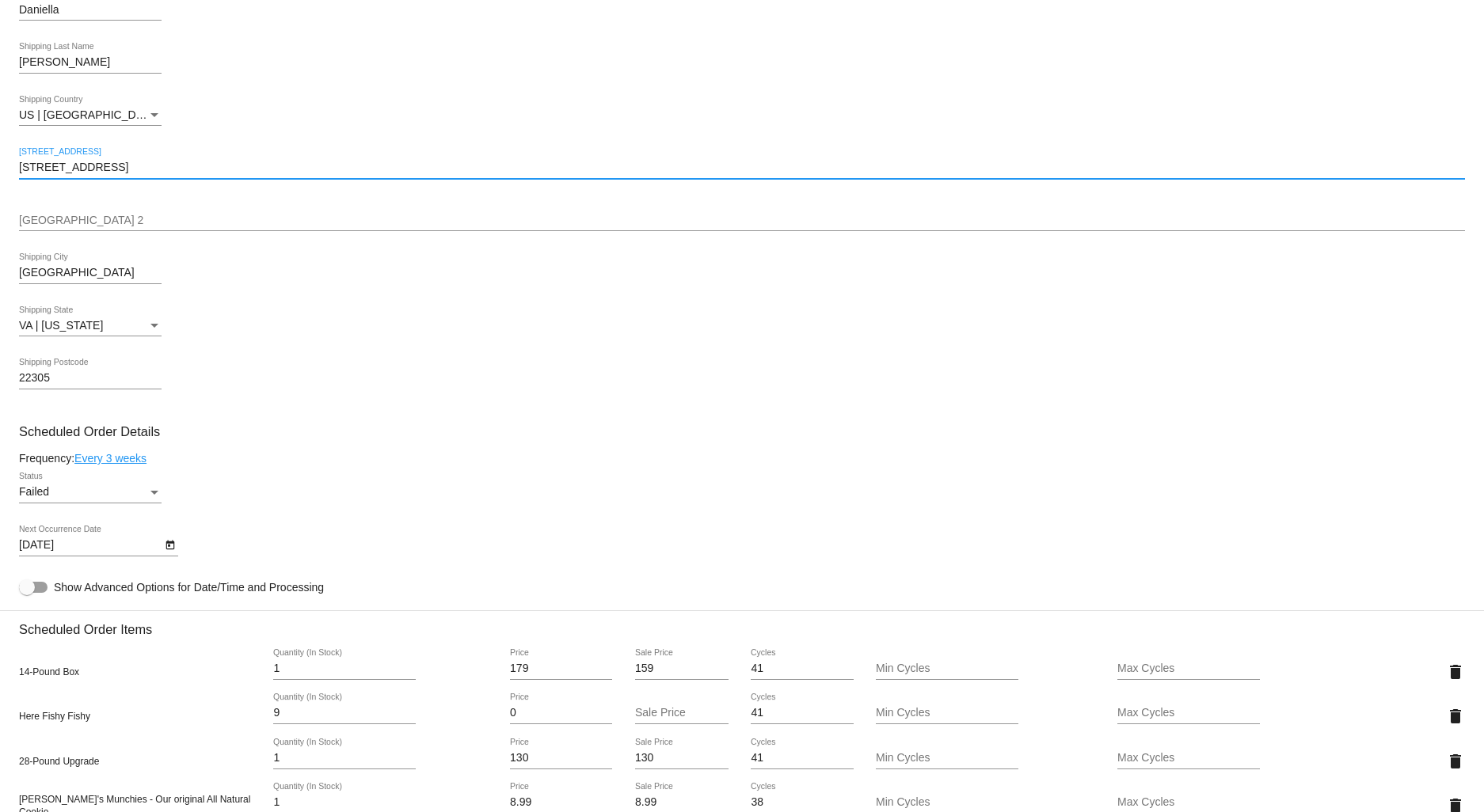 drag, startPoint x: 137, startPoint y: 176, endPoint x: -4, endPoint y: 175, distance: 141.0035 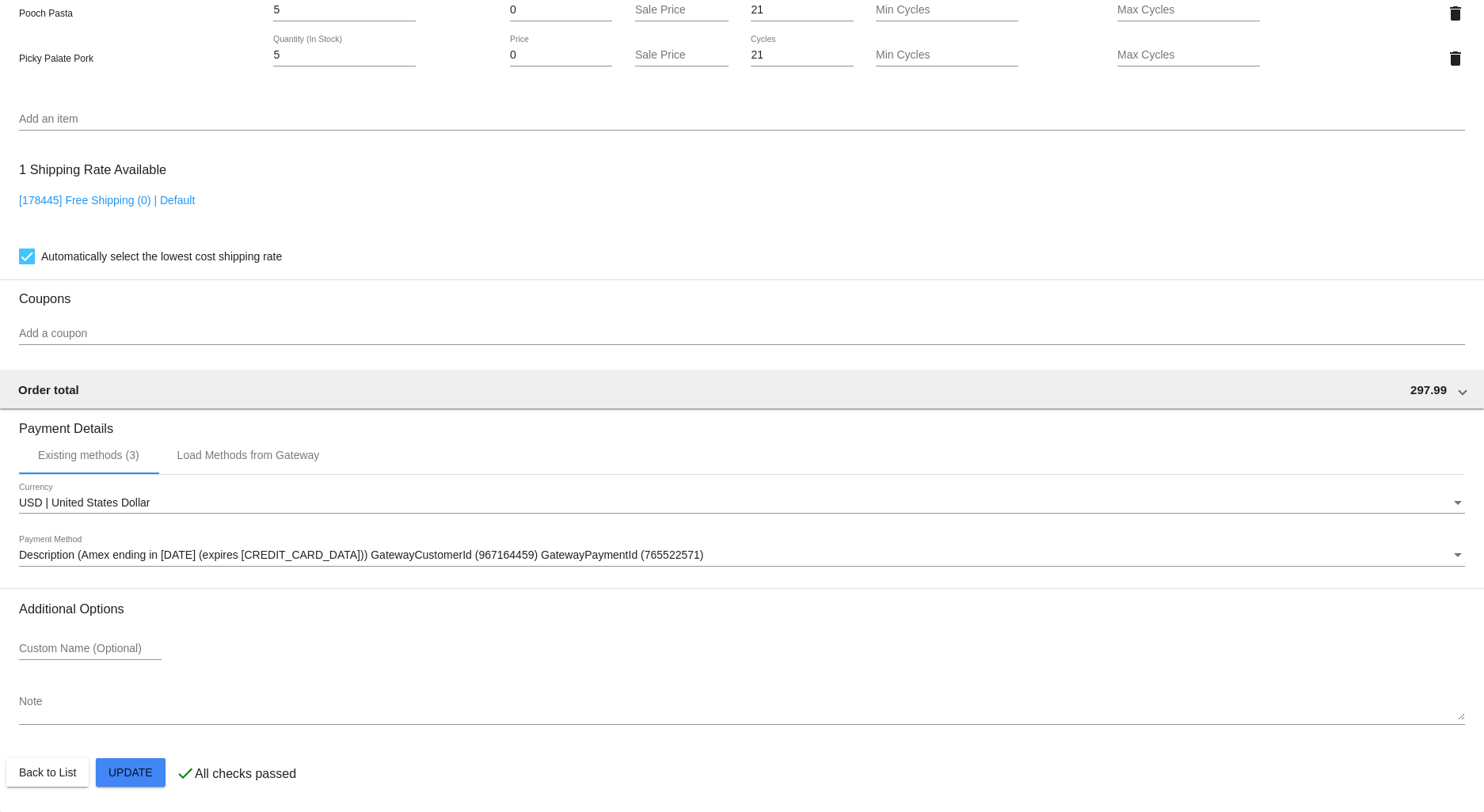 scroll, scrollTop: 1420, scrollLeft: 0, axis: vertical 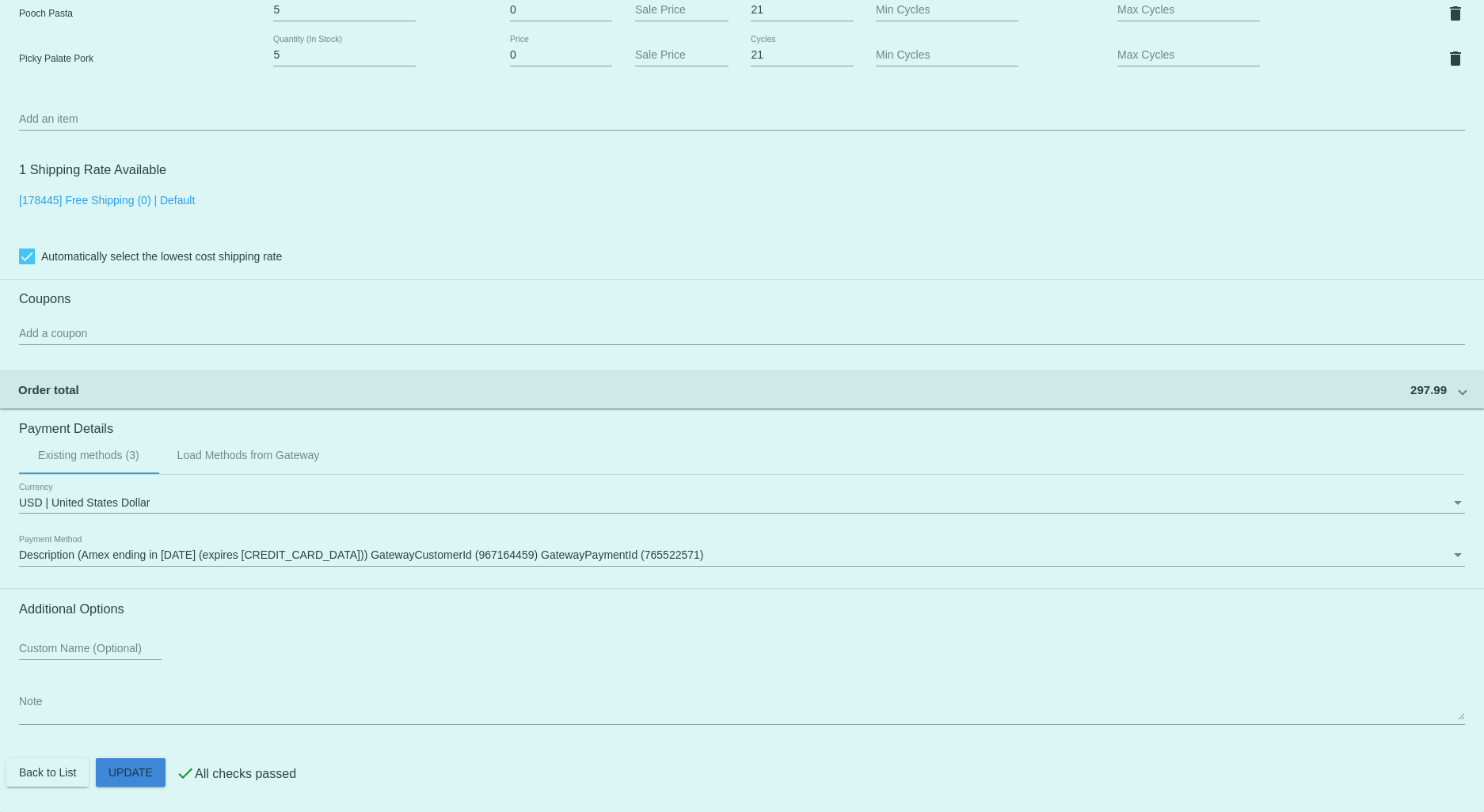click on "Customer
1543014: [PERSON_NAME]
[EMAIL_ADDRESS][DOMAIN_NAME]
Customer Shipping
Enter Shipping Address Select A Saved Address (0)
Daniella
Shipping First Name
[PERSON_NAME]
Shipping Last Name
[GEOGRAPHIC_DATA] | [GEOGRAPHIC_DATA]
Shipping Country
[STREET_ADDRESS]
[STREET_ADDRESS]
[GEOGRAPHIC_DATA]
[GEOGRAPHIC_DATA] | [US_STATE]
Shipping State
22305
Shipping Postcode
Scheduled Order Details
Frequency:
Every 3 weeks
Failed
Status 1 9" 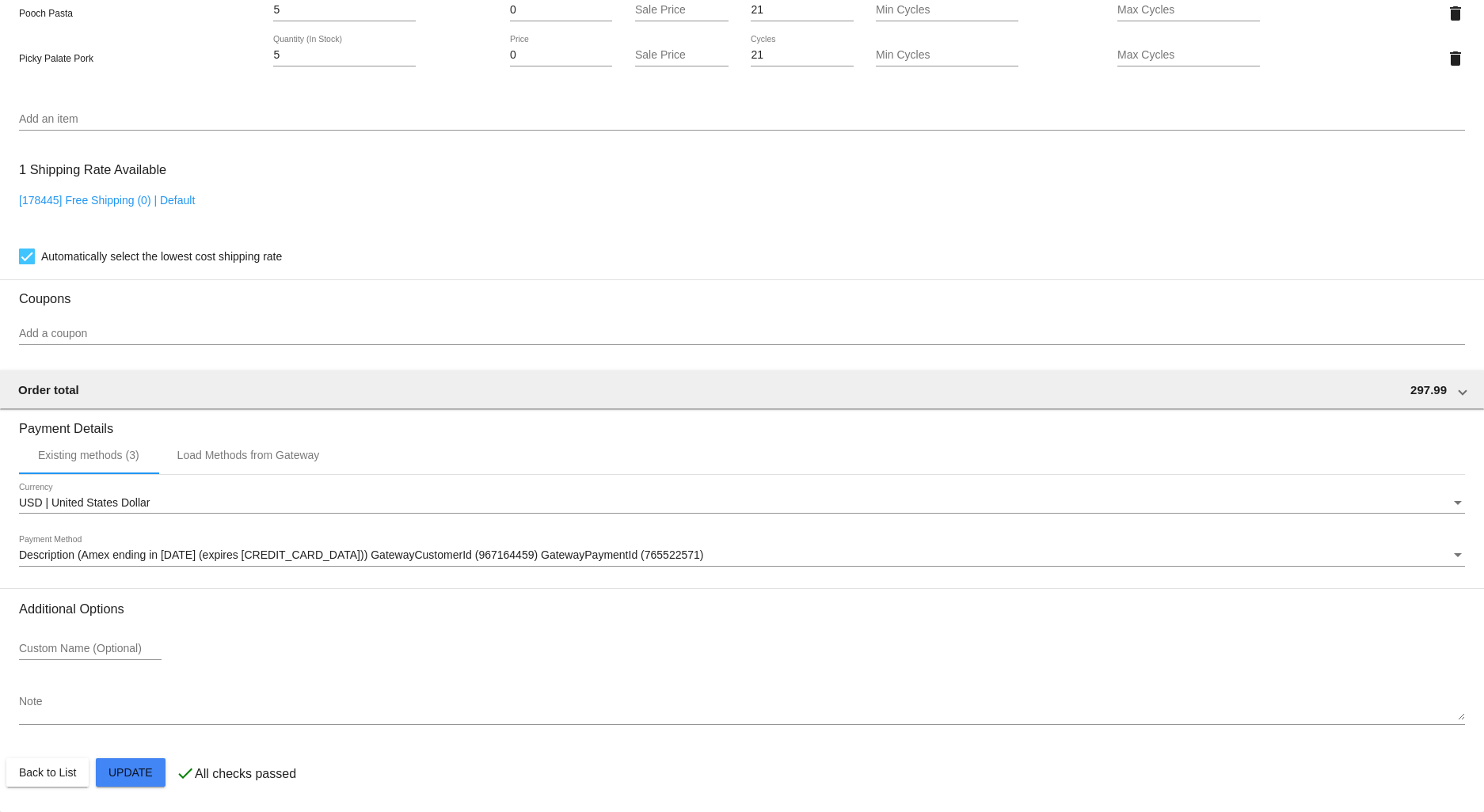 scroll, scrollTop: 1420, scrollLeft: 0, axis: vertical 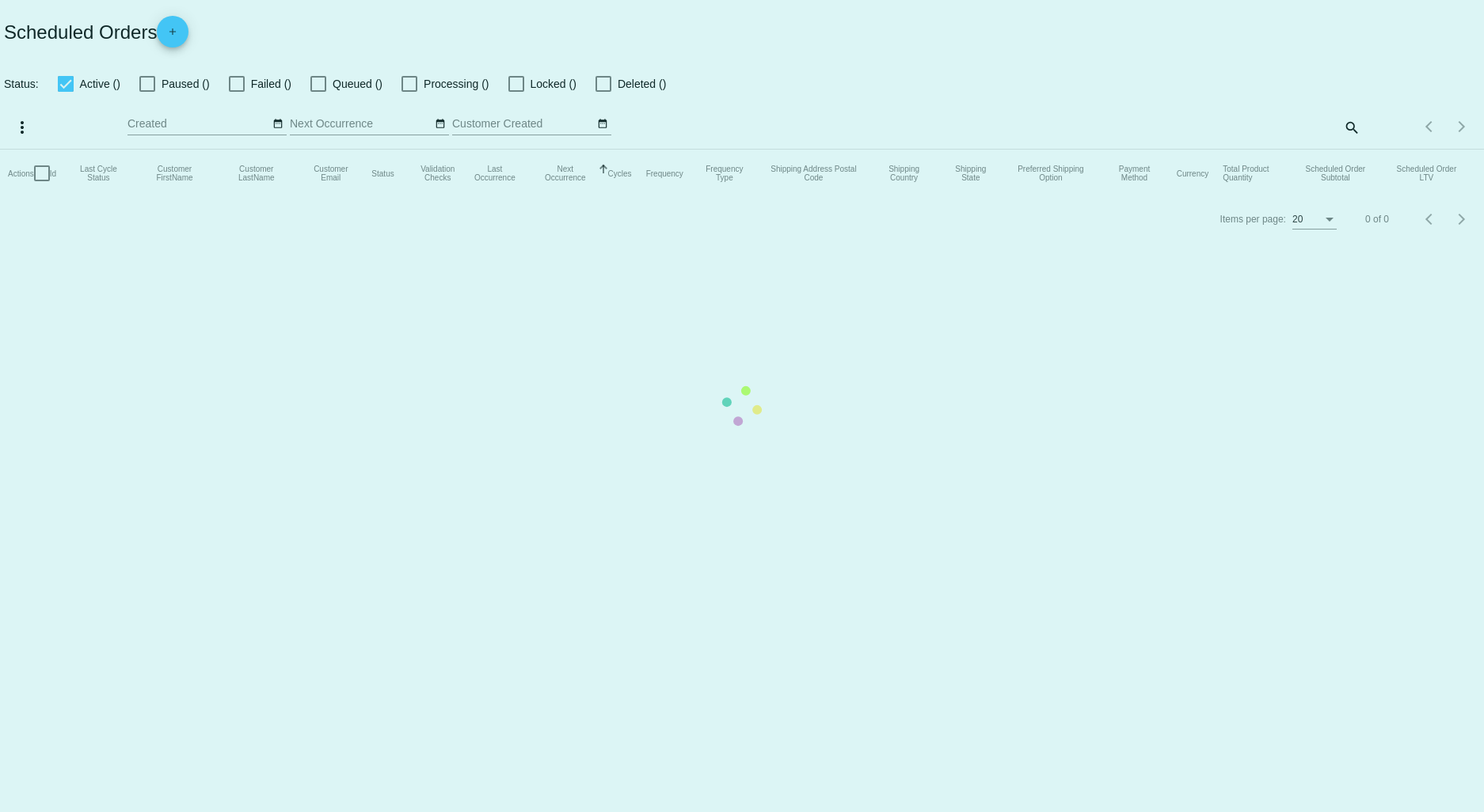 checkbox on "true" 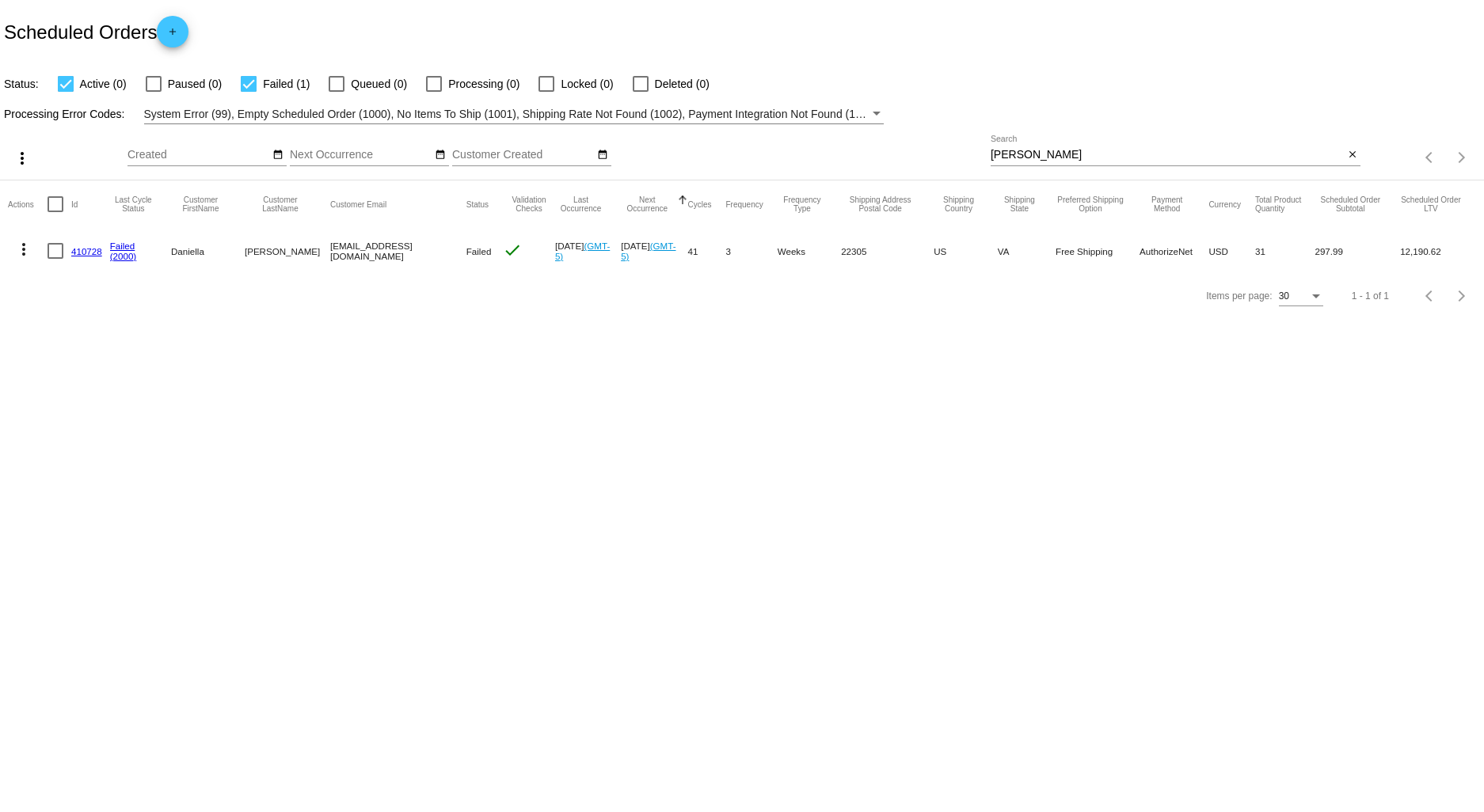 click on "more_vert" 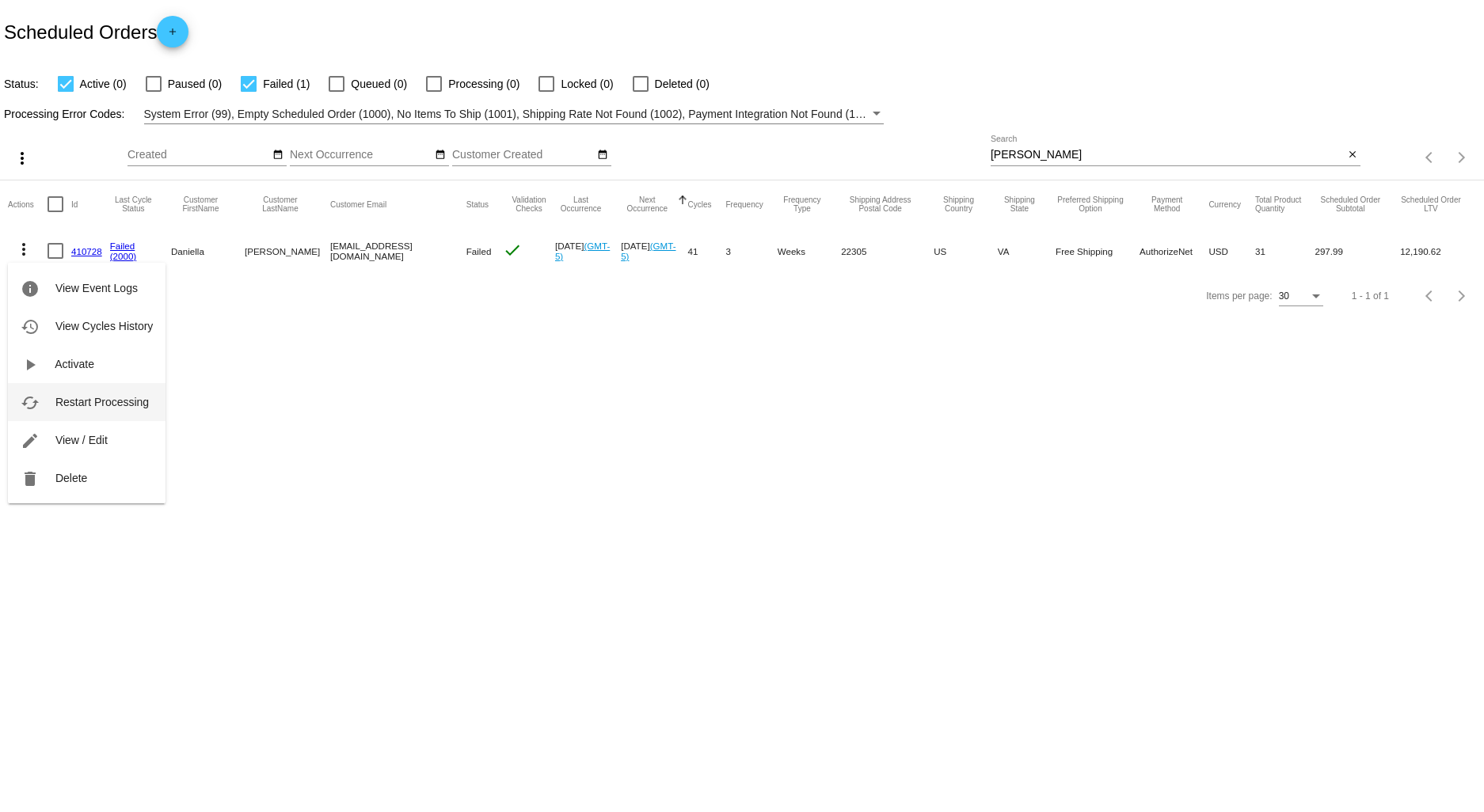 click on "Restart Processing" at bounding box center (102, 402) 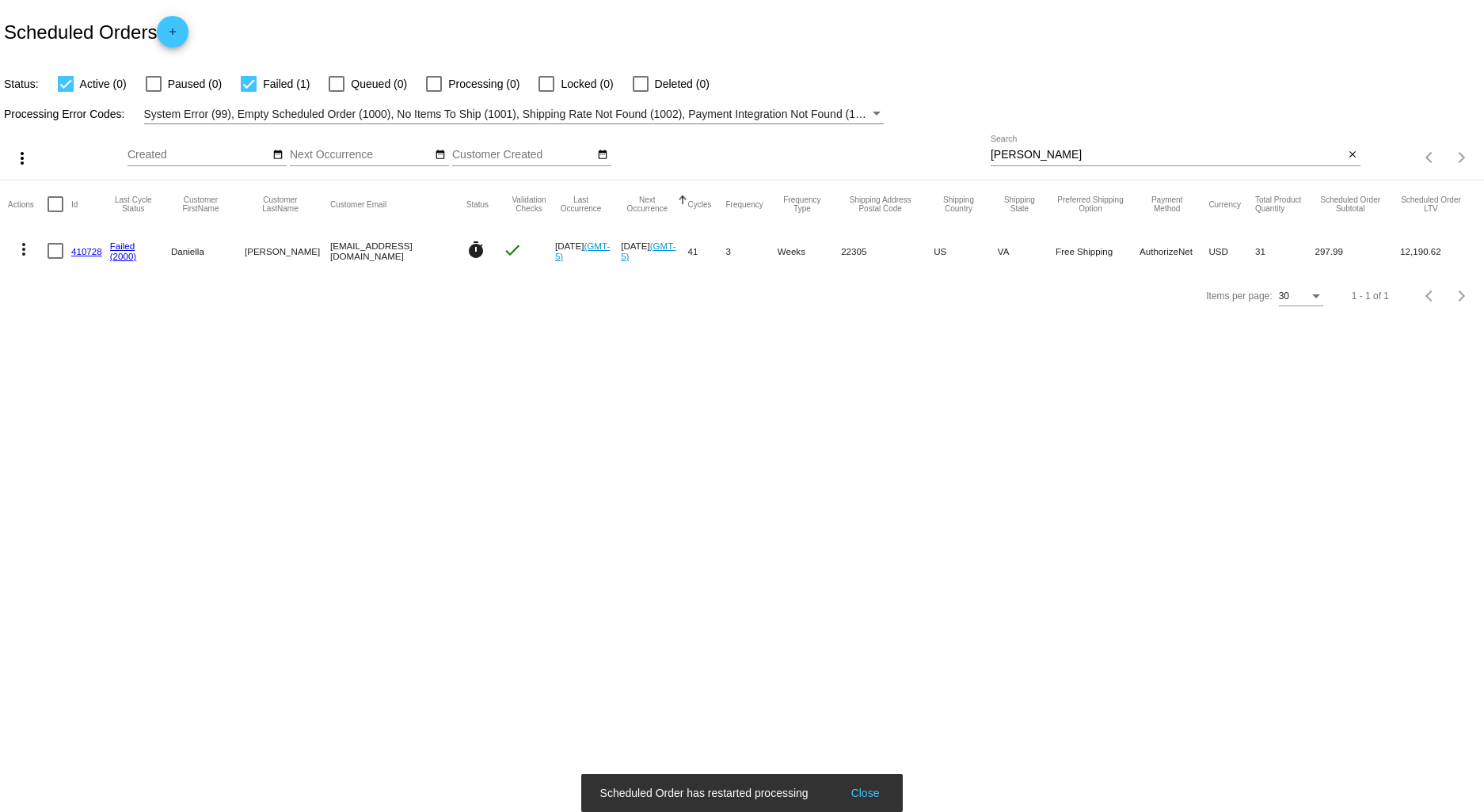 drag, startPoint x: 1058, startPoint y: 148, endPoint x: 924, endPoint y: 150, distance: 134.01492 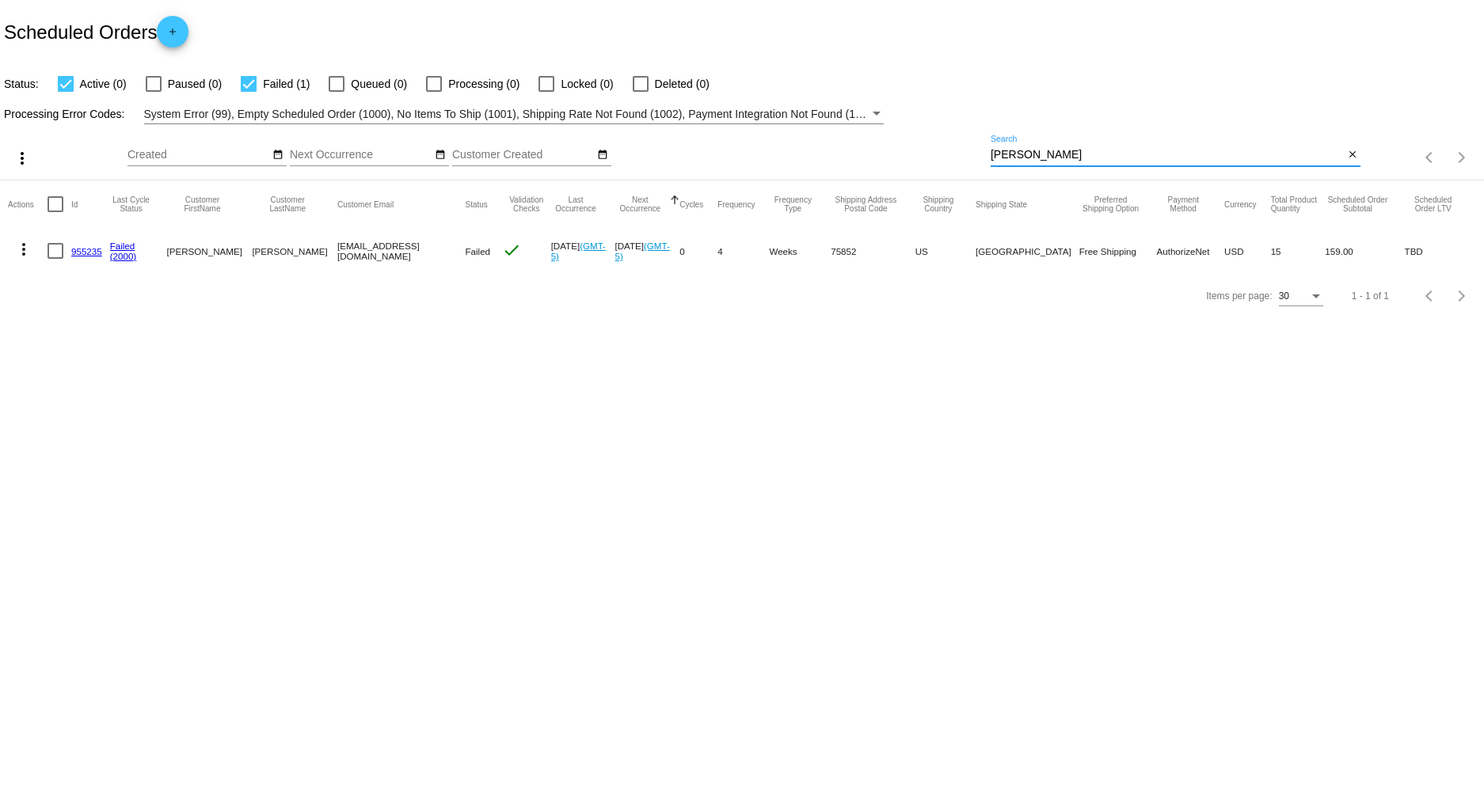 type on "[PERSON_NAME]" 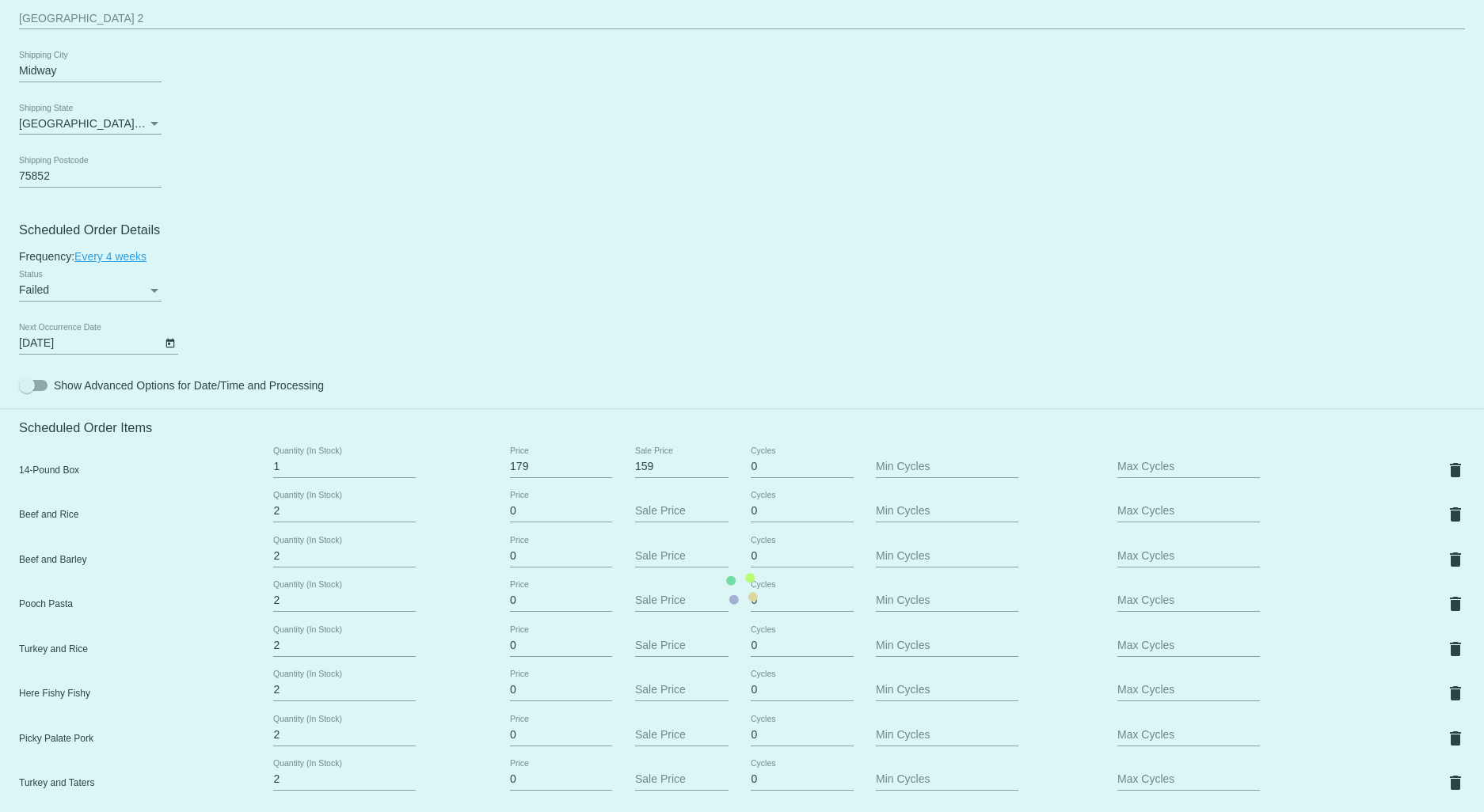 scroll, scrollTop: 791, scrollLeft: 0, axis: vertical 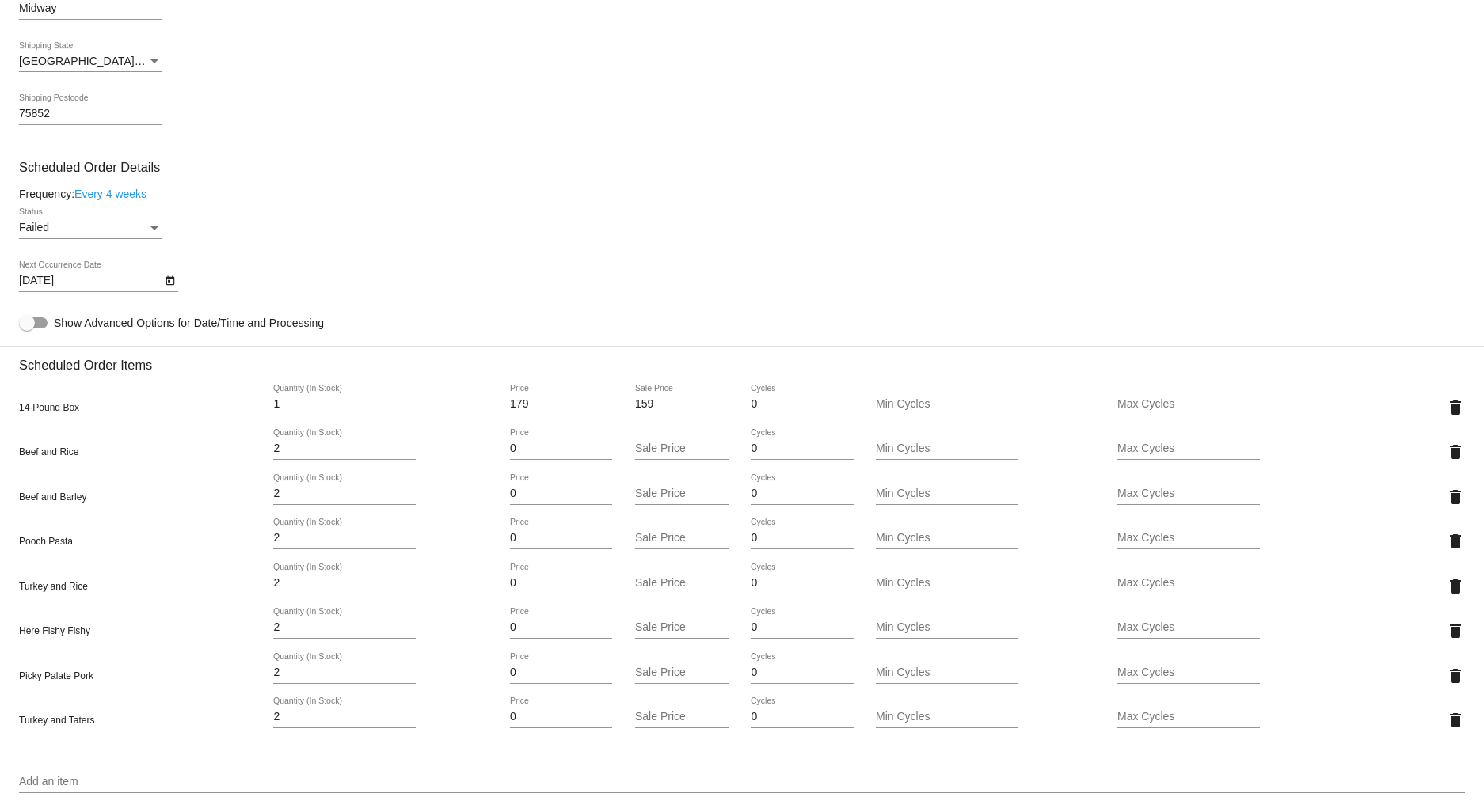 click 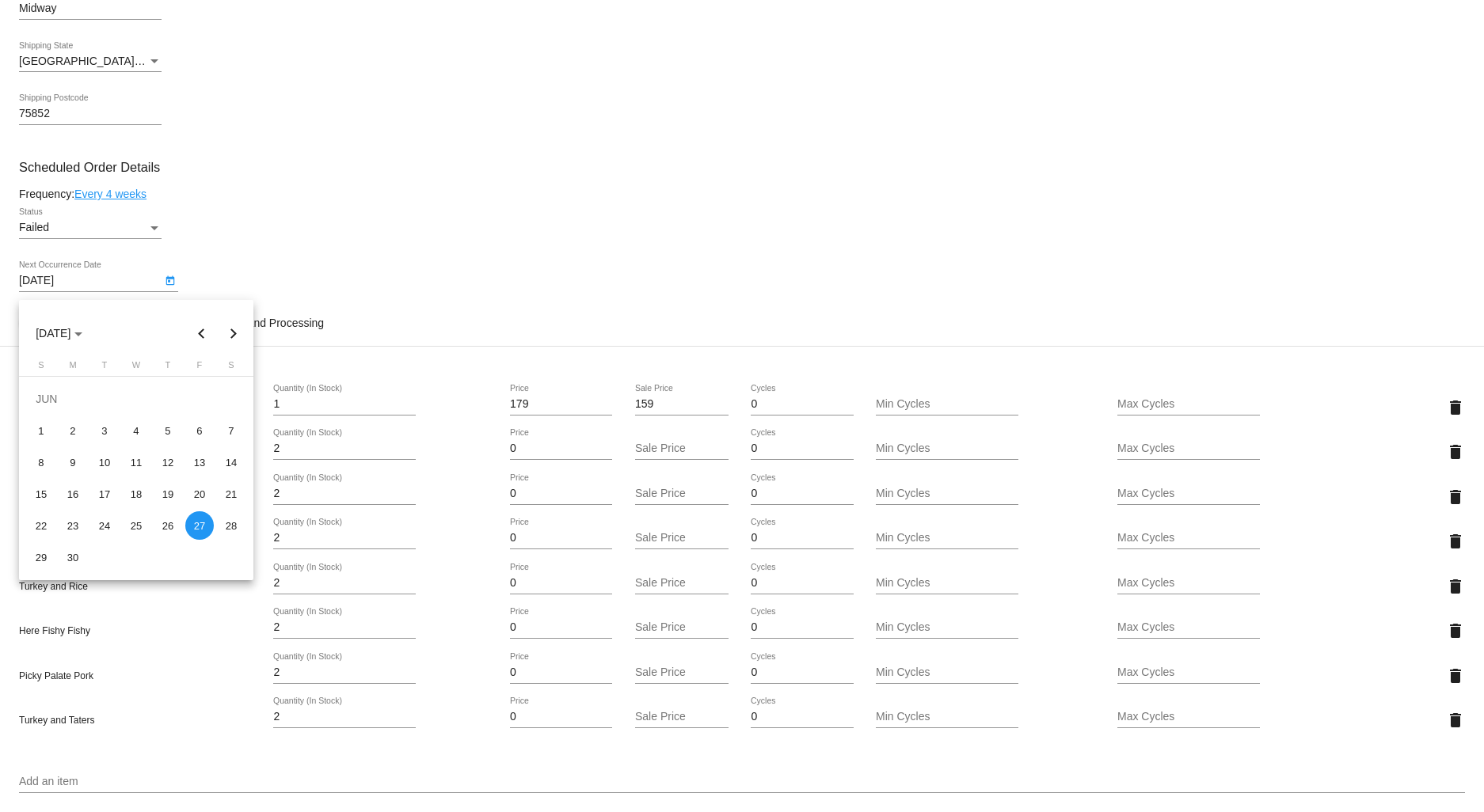 click at bounding box center (234, 333) 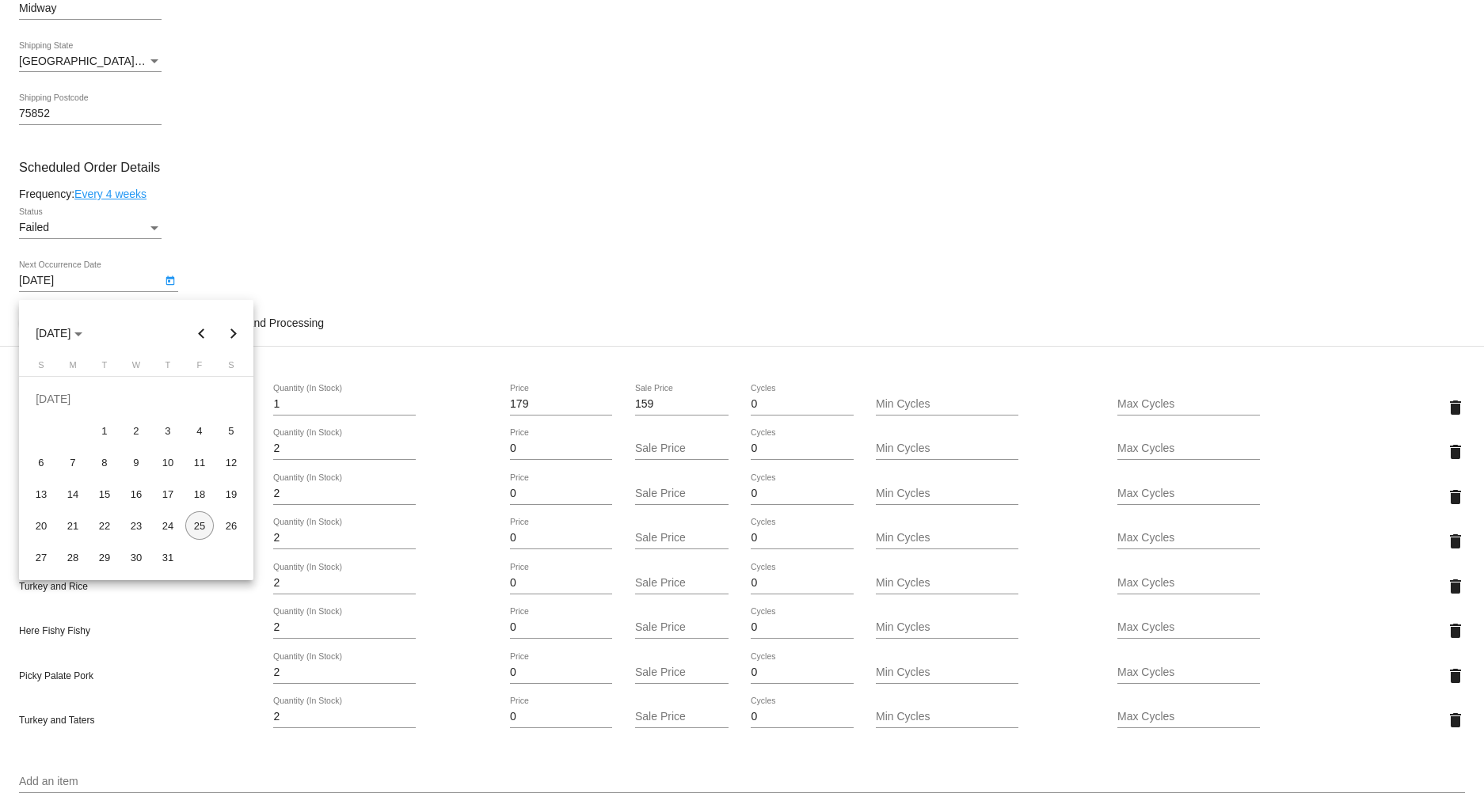 click on "25" at bounding box center (200, 526) 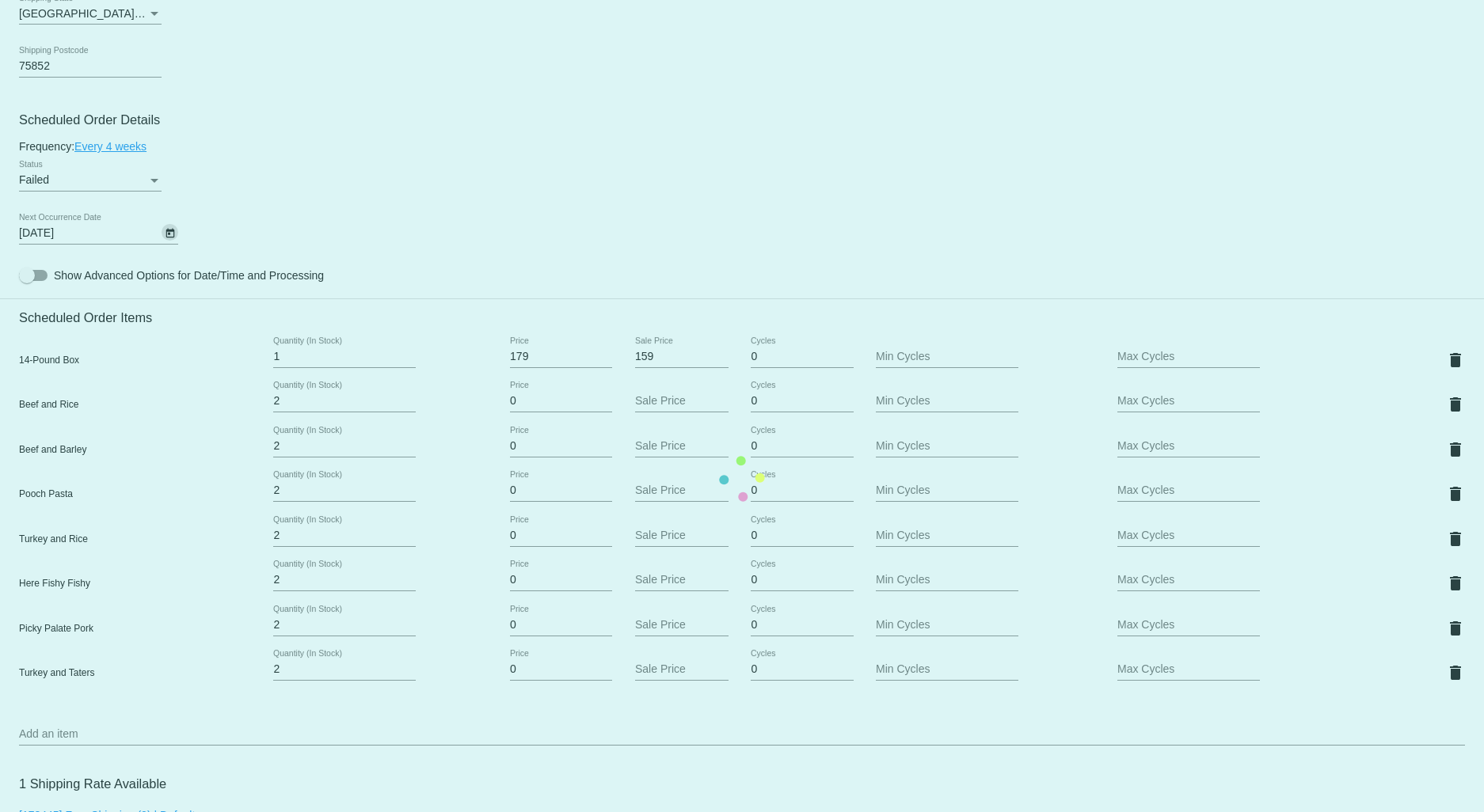 scroll, scrollTop: 967, scrollLeft: 0, axis: vertical 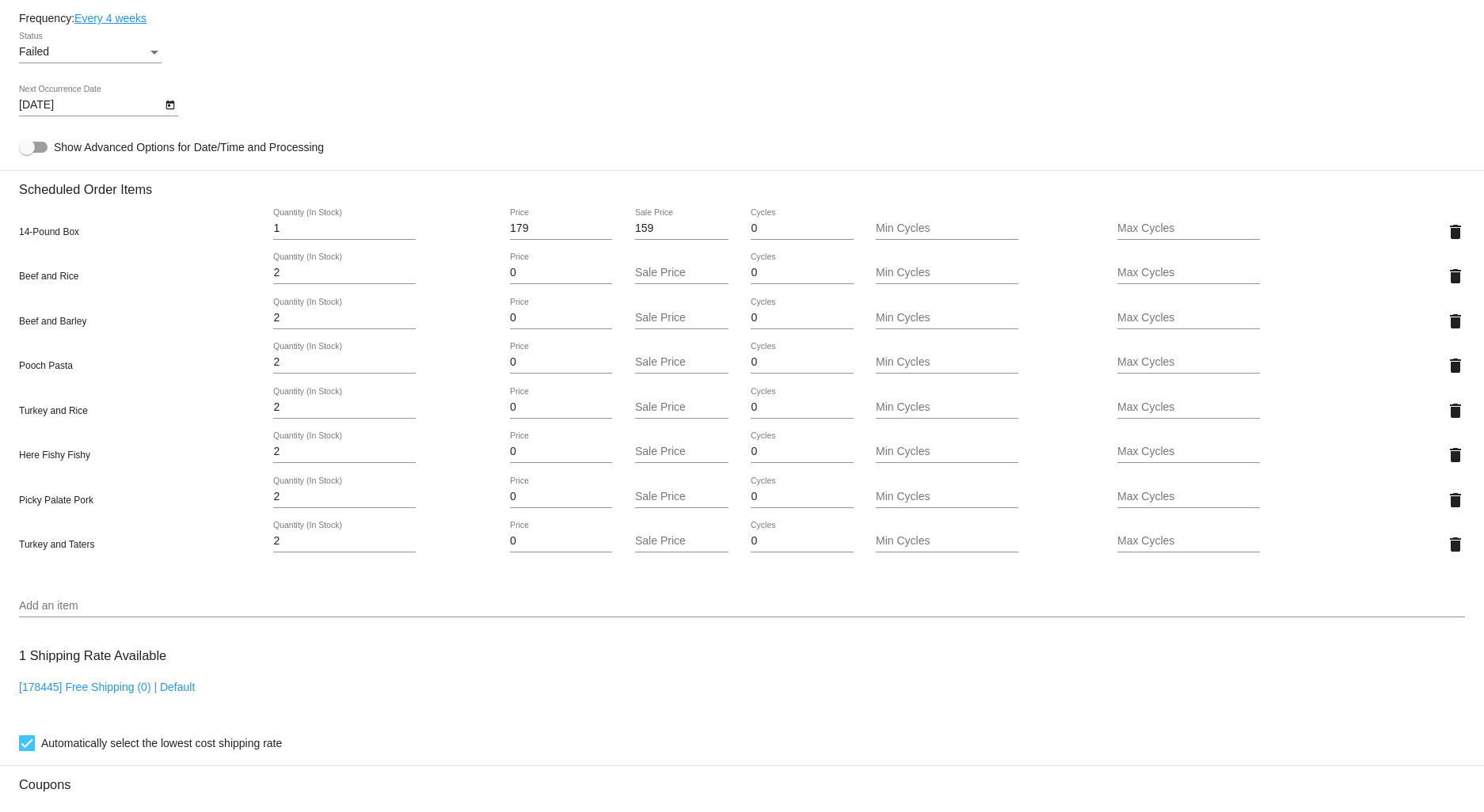 click on "Failed
Status" 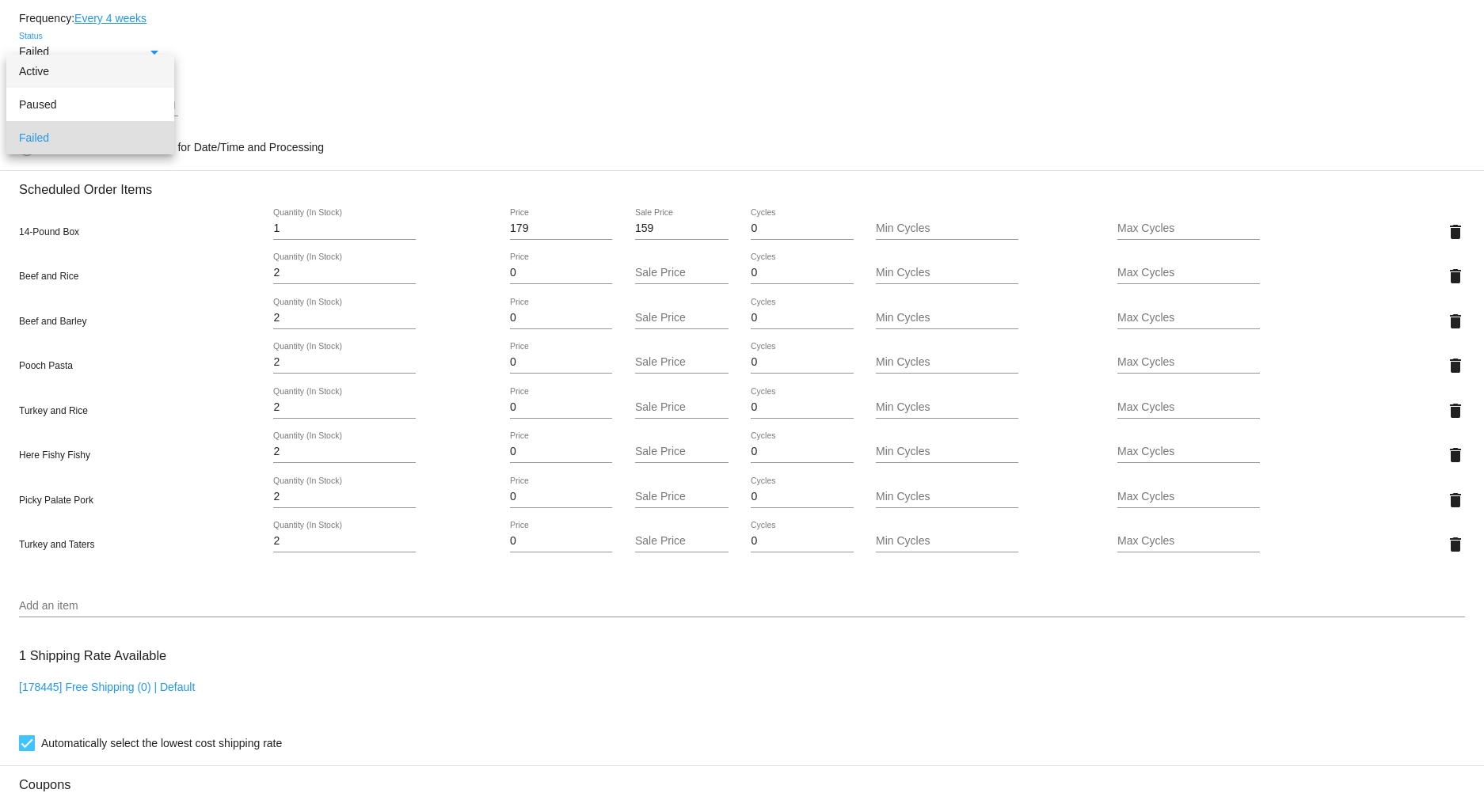 click on "Active" at bounding box center [90, 71] 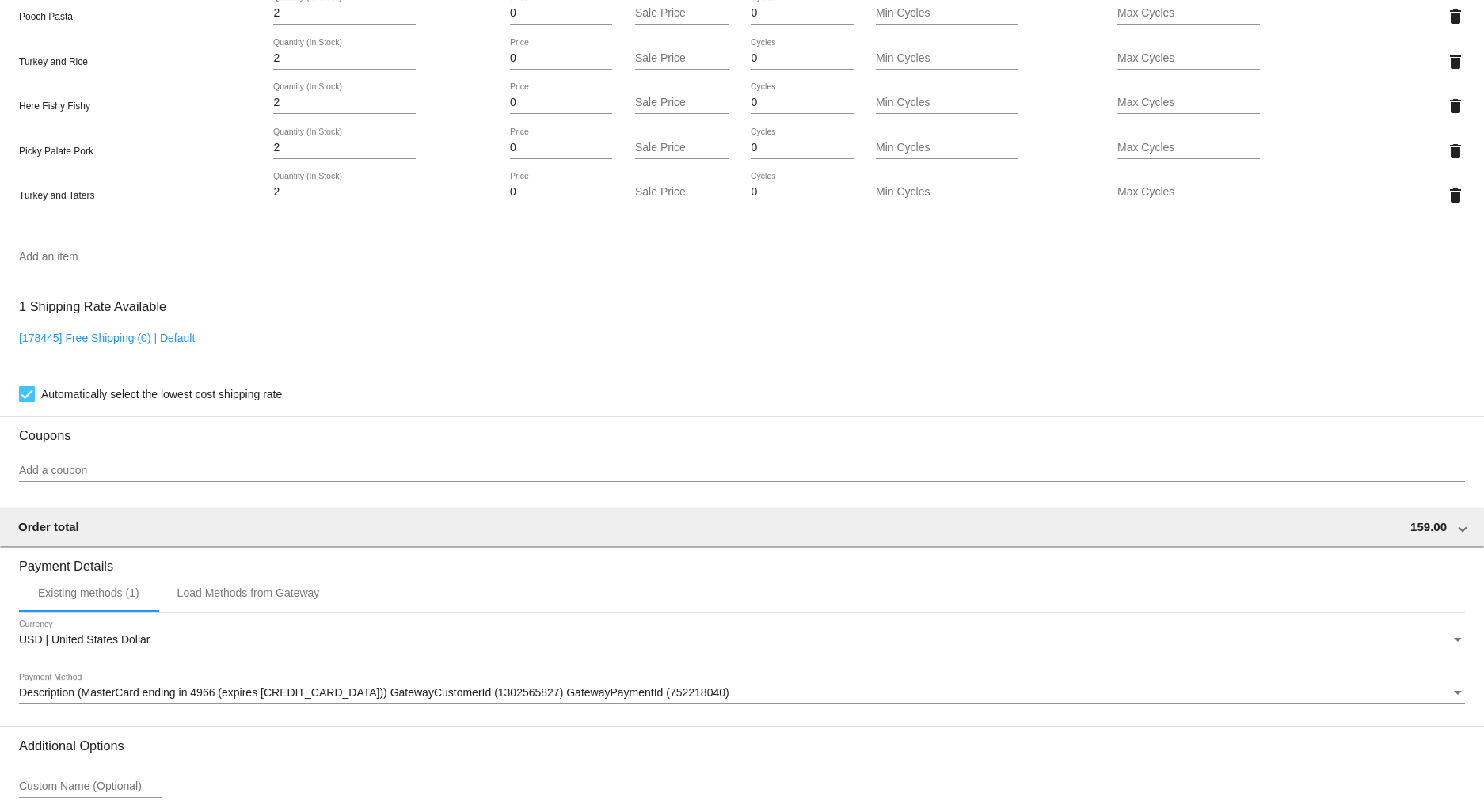 scroll, scrollTop: 1465, scrollLeft: 0, axis: vertical 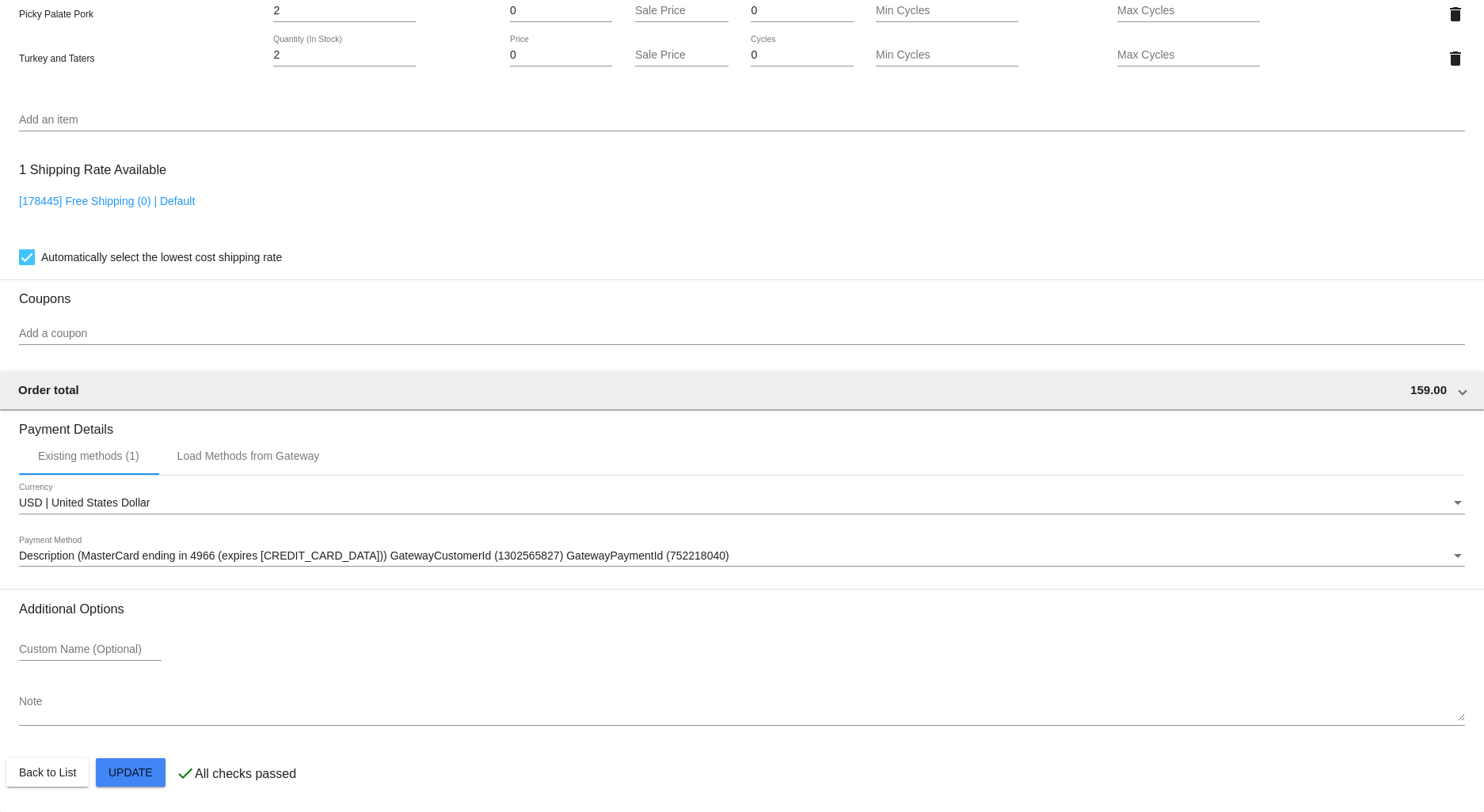 click on "Customer
6798555: [PERSON_NAME]
[EMAIL_ADDRESS][DOMAIN_NAME]
Customer Shipping
Enter Shipping Address Select A Saved Address (0)
[PERSON_NAME]
Shipping First Name
[PERSON_NAME]
Shipping Last Name
[GEOGRAPHIC_DATA] | [GEOGRAPHIC_DATA]
Shipping Country
[STREET_ADDRESS][PERSON_NAME]
[STREET_ADDRESS]
[GEOGRAPHIC_DATA]
[GEOGRAPHIC_DATA] | [US_STATE]
Shipping State
75852
Shipping Postcode
Scheduled Order Details
Frequency:
Every 4 weeks
Active
Status" 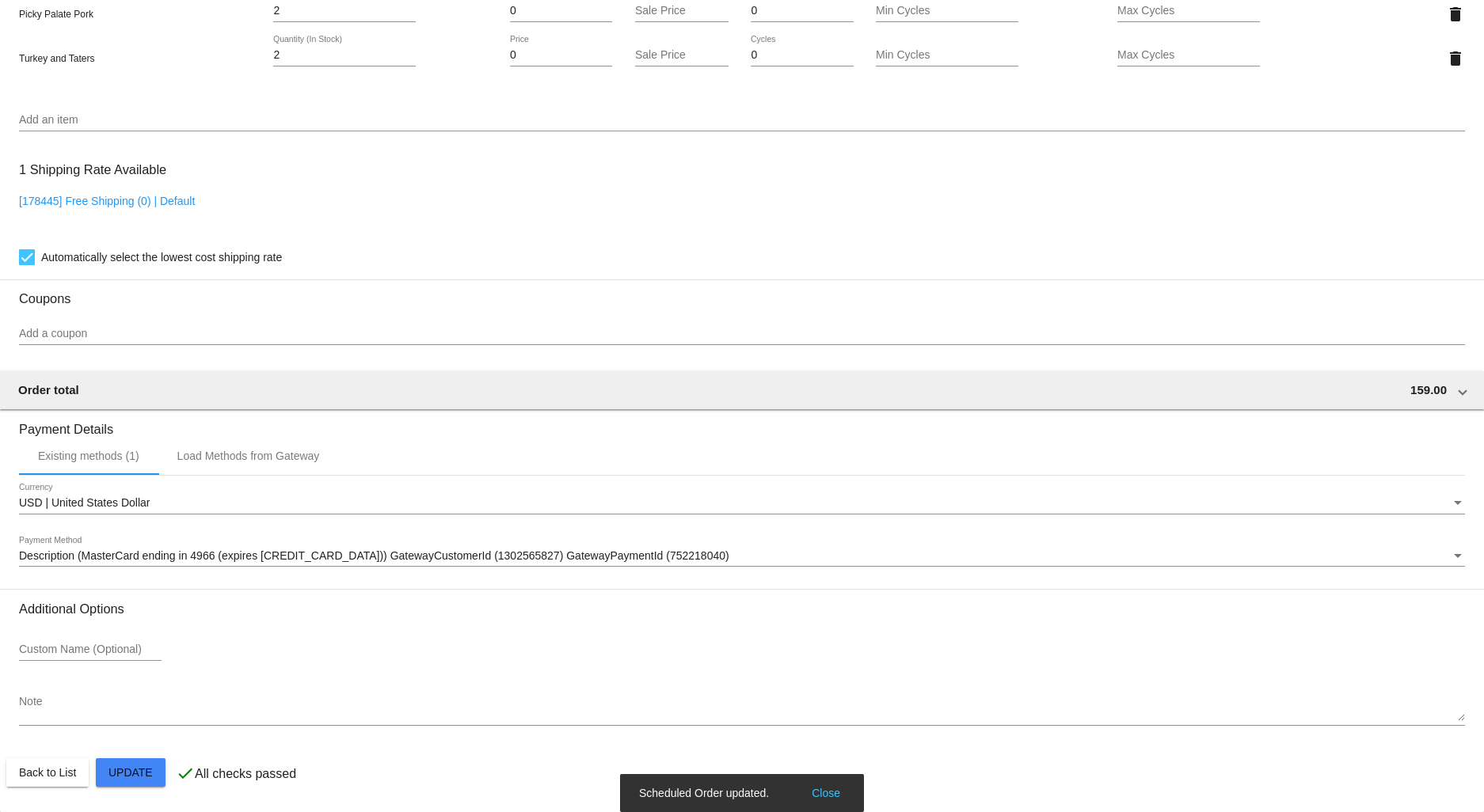 scroll, scrollTop: 0, scrollLeft: 0, axis: both 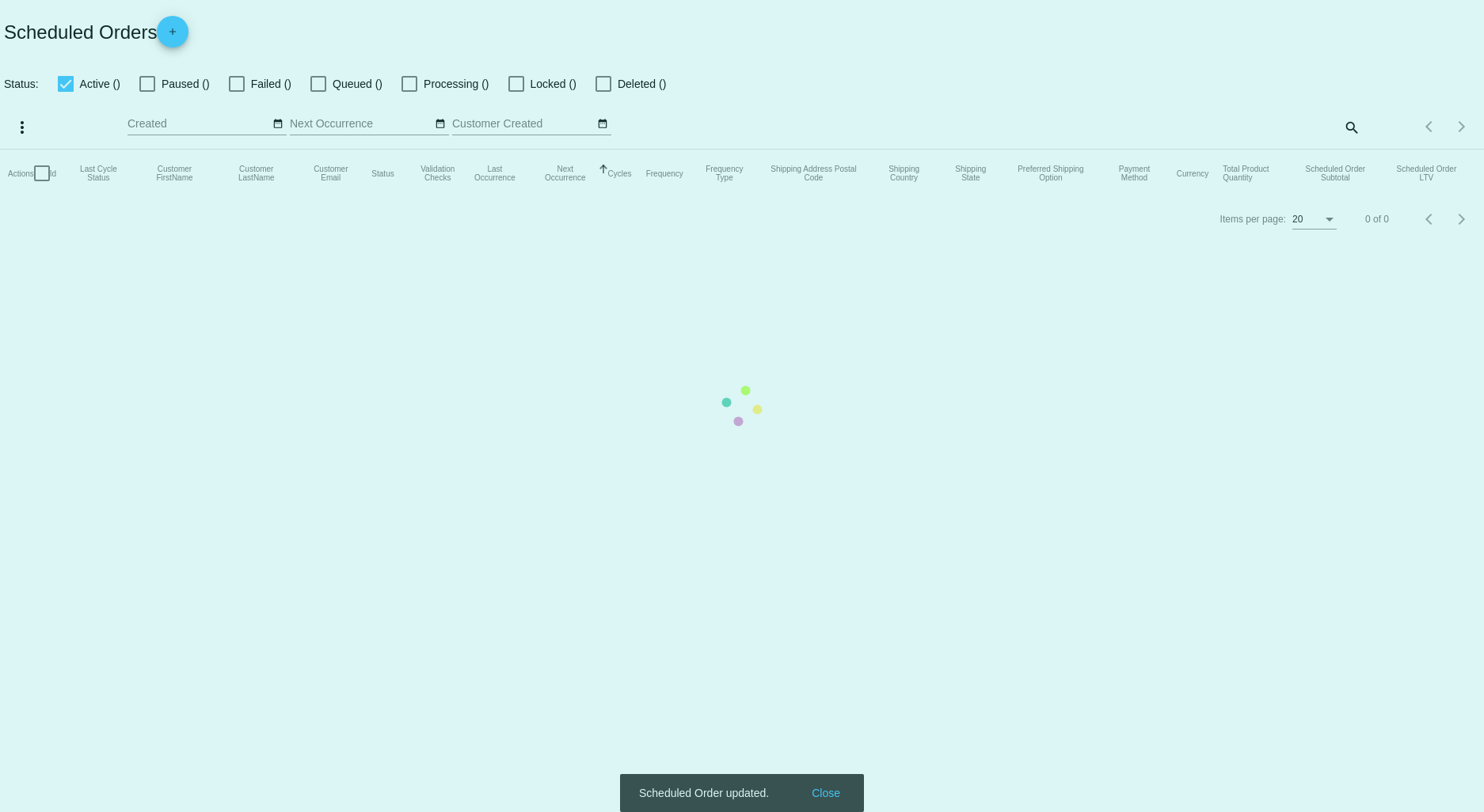 checkbox on "true" 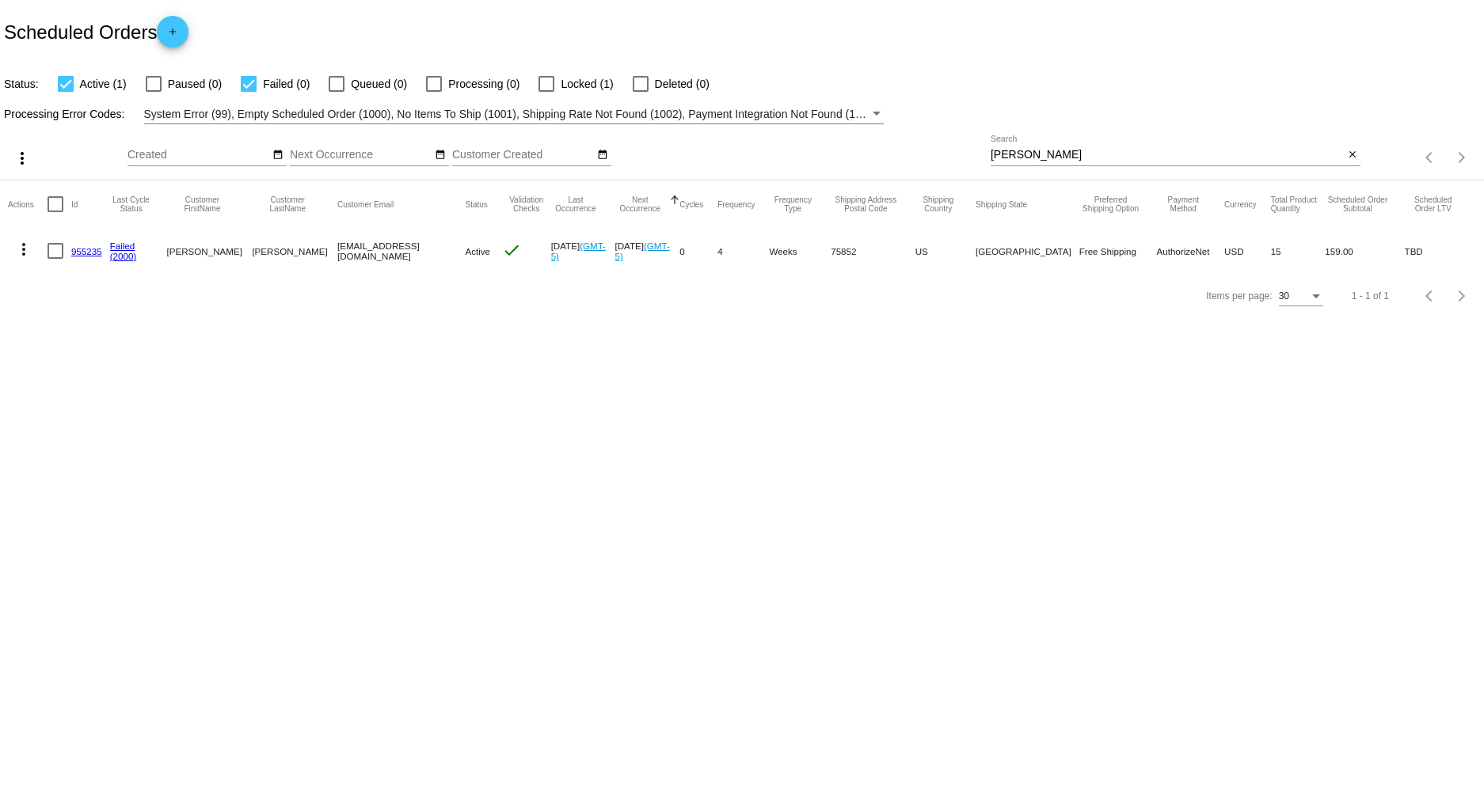 click on "more_vert" 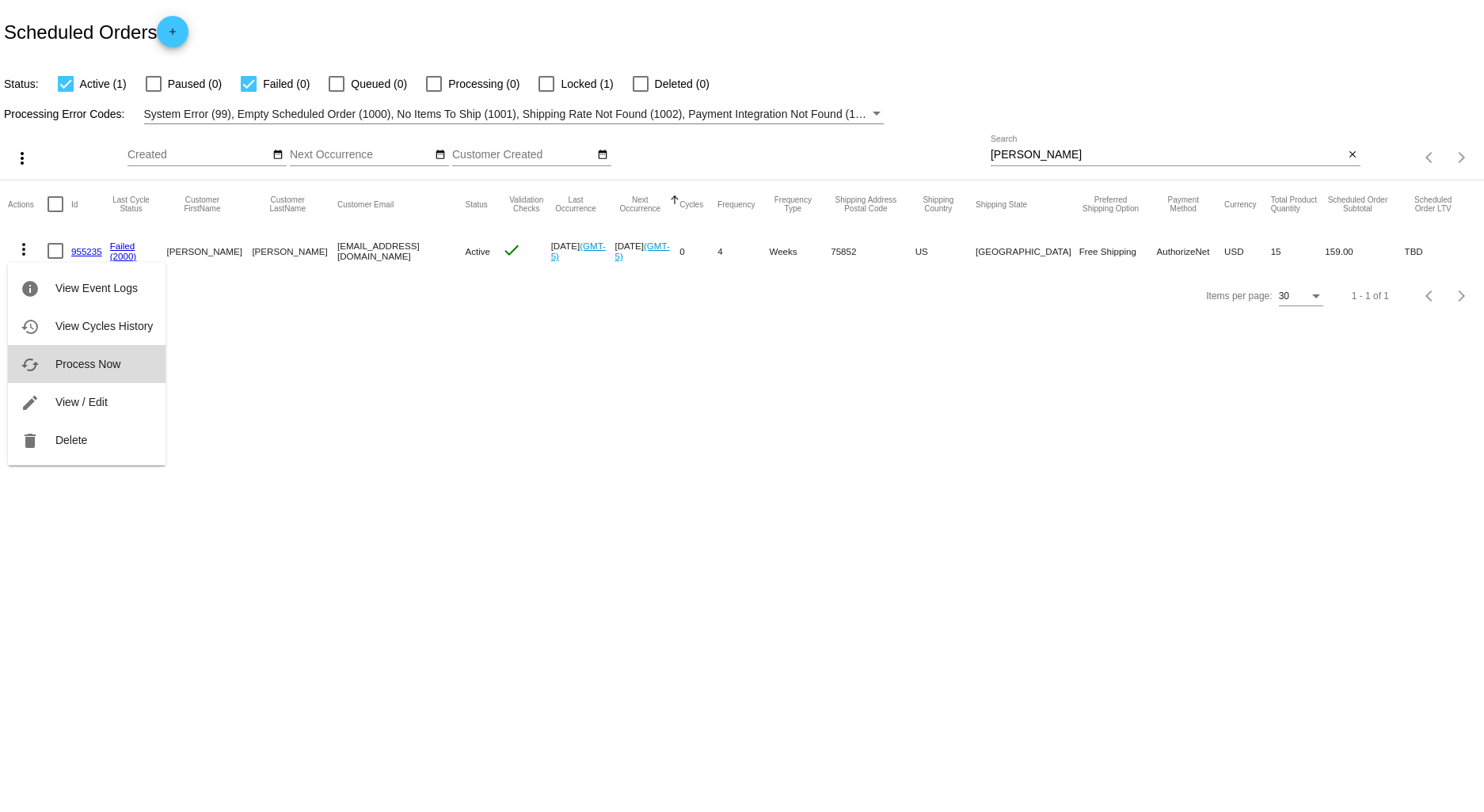 click on "Process Now" at bounding box center (88, 364) 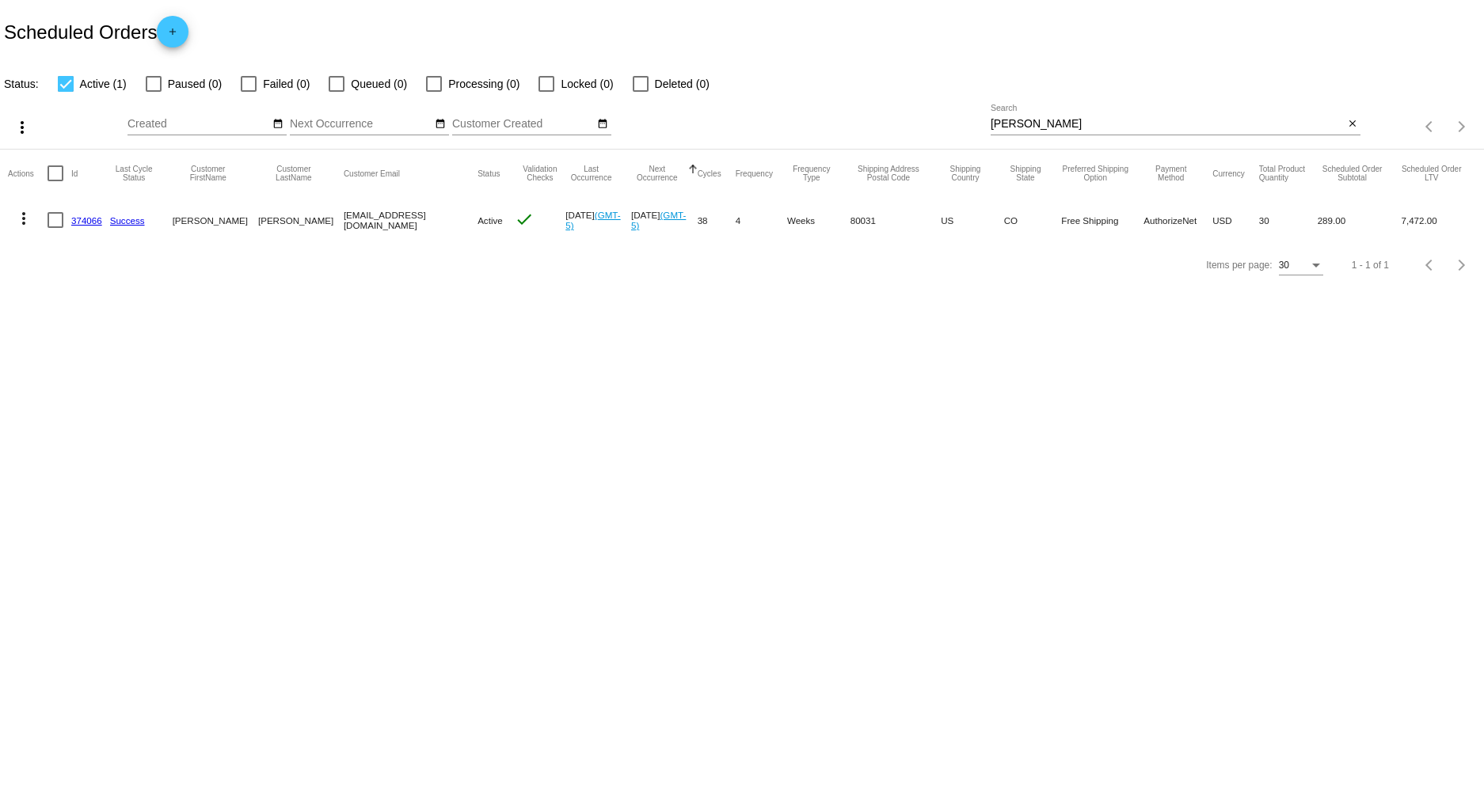 scroll, scrollTop: 0, scrollLeft: 0, axis: both 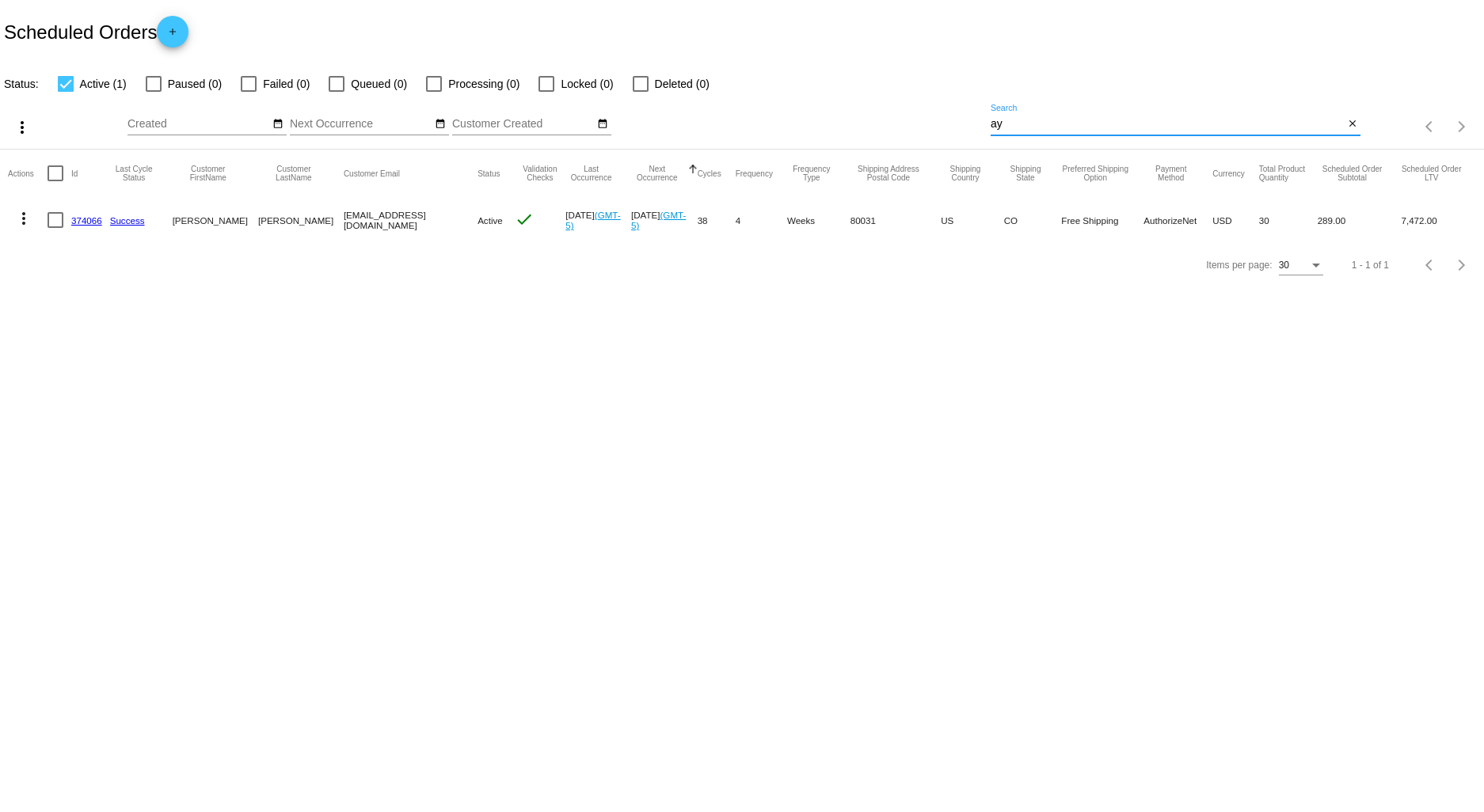 type on "a" 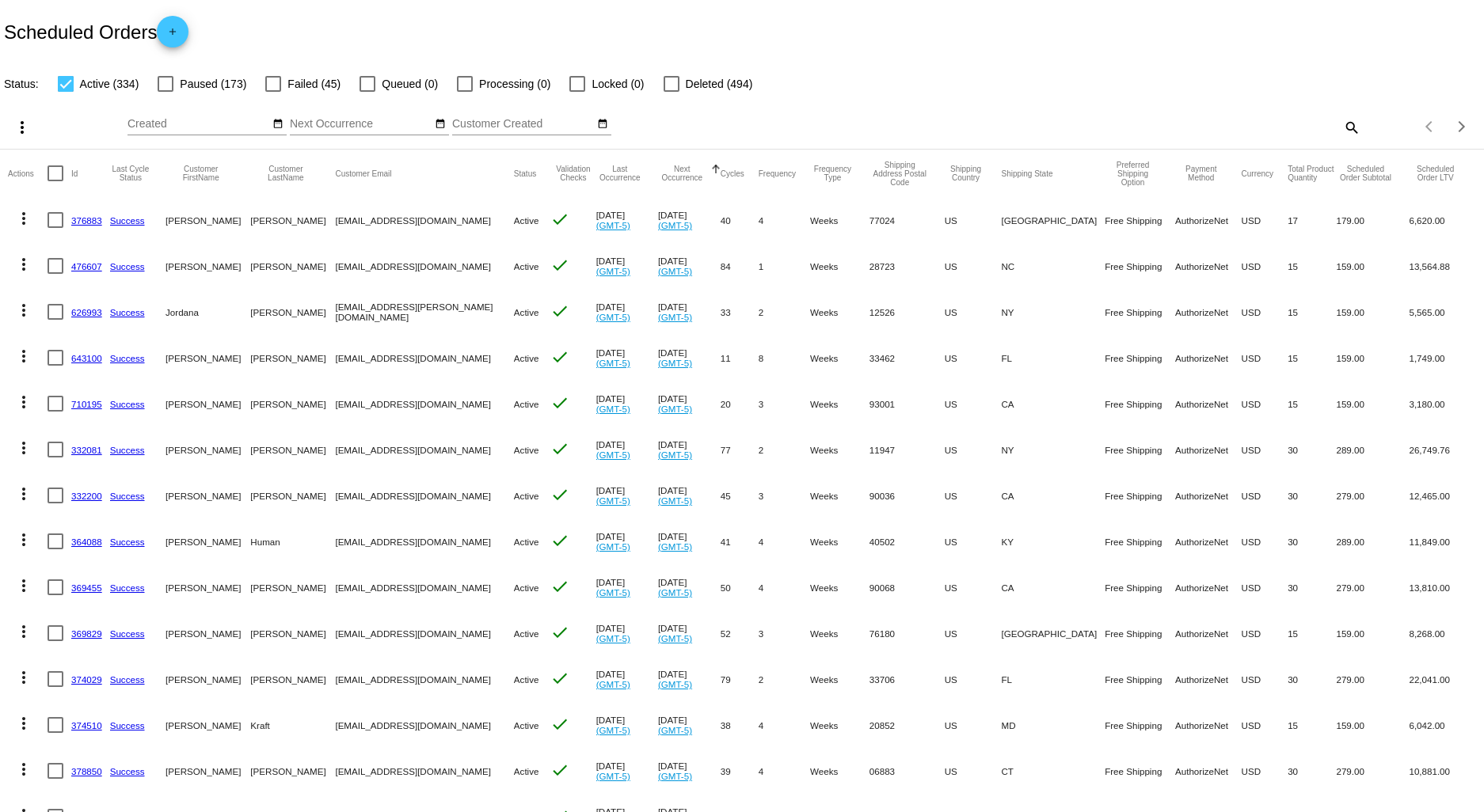 click on "search" 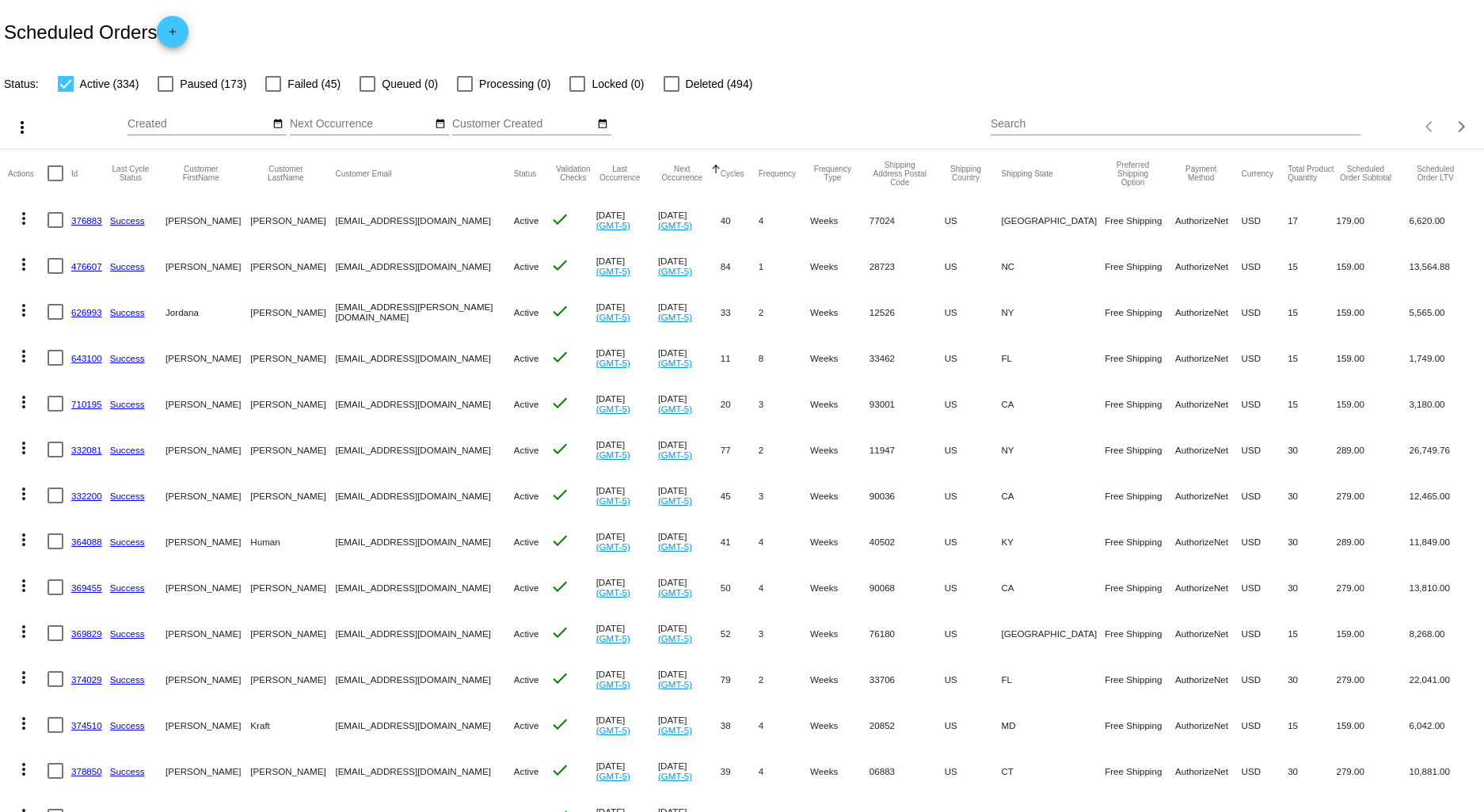 click on "Search" 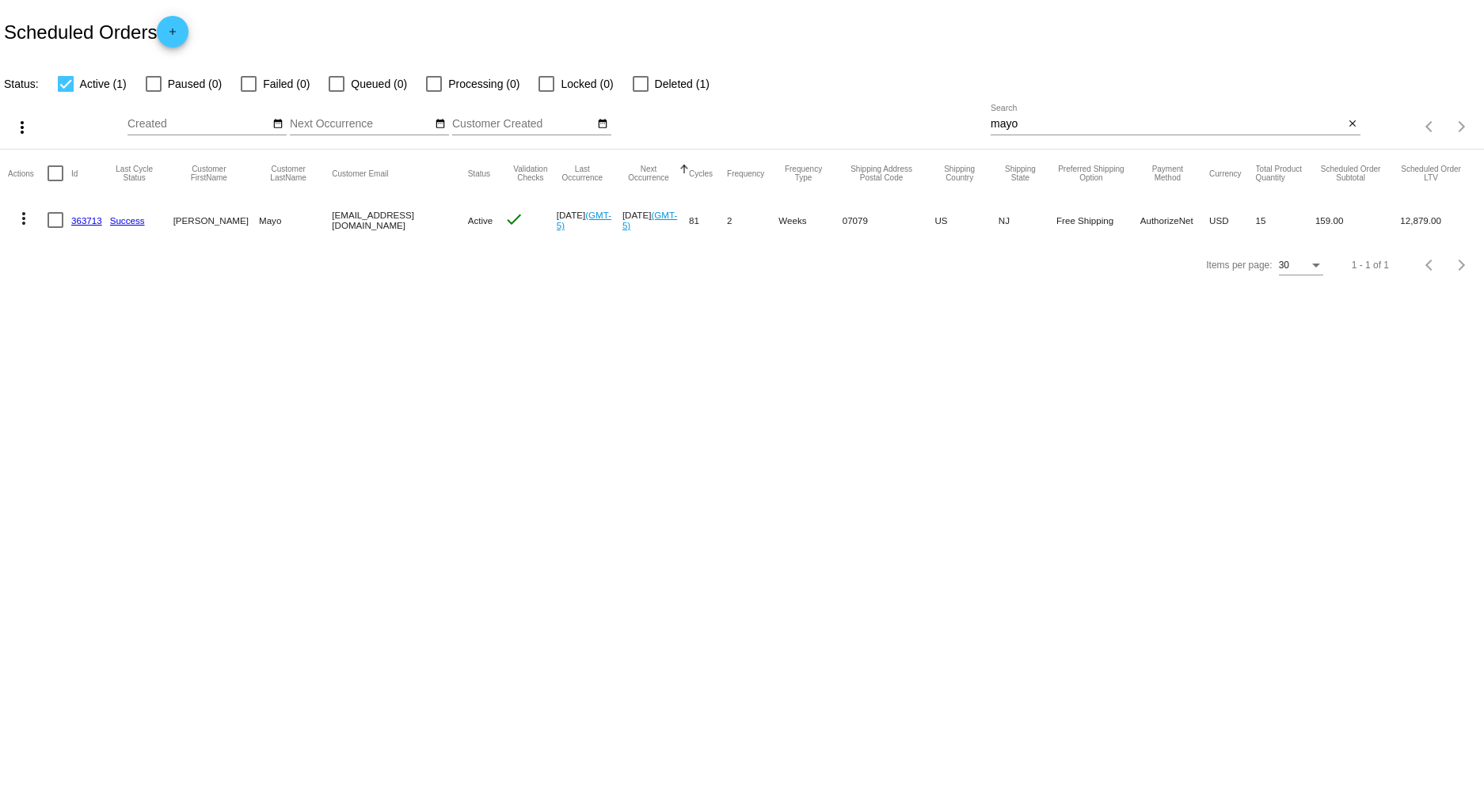 click on "mayo" at bounding box center (1167, 124) 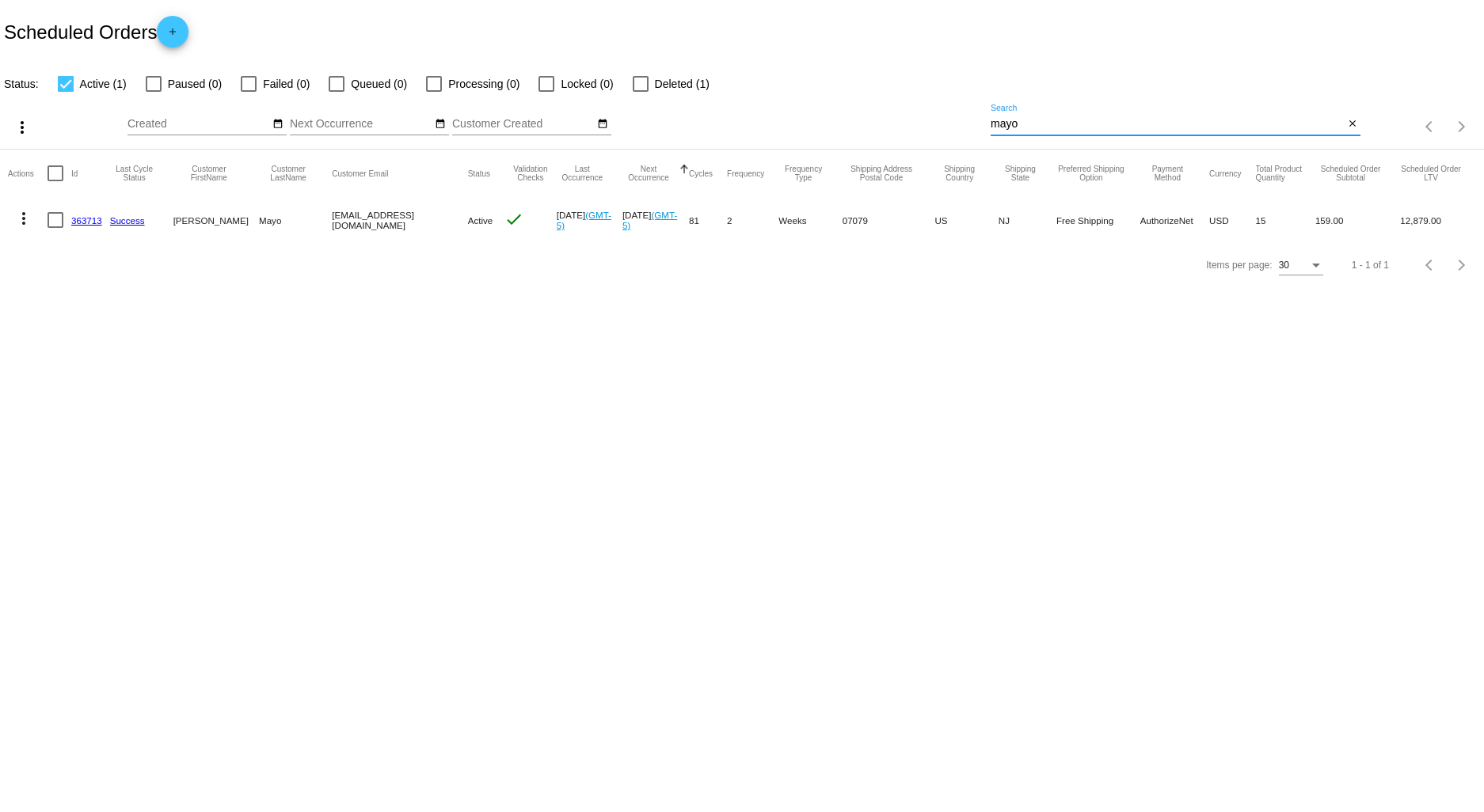 drag, startPoint x: 1047, startPoint y: 125, endPoint x: 933, endPoint y: 130, distance: 114.1096 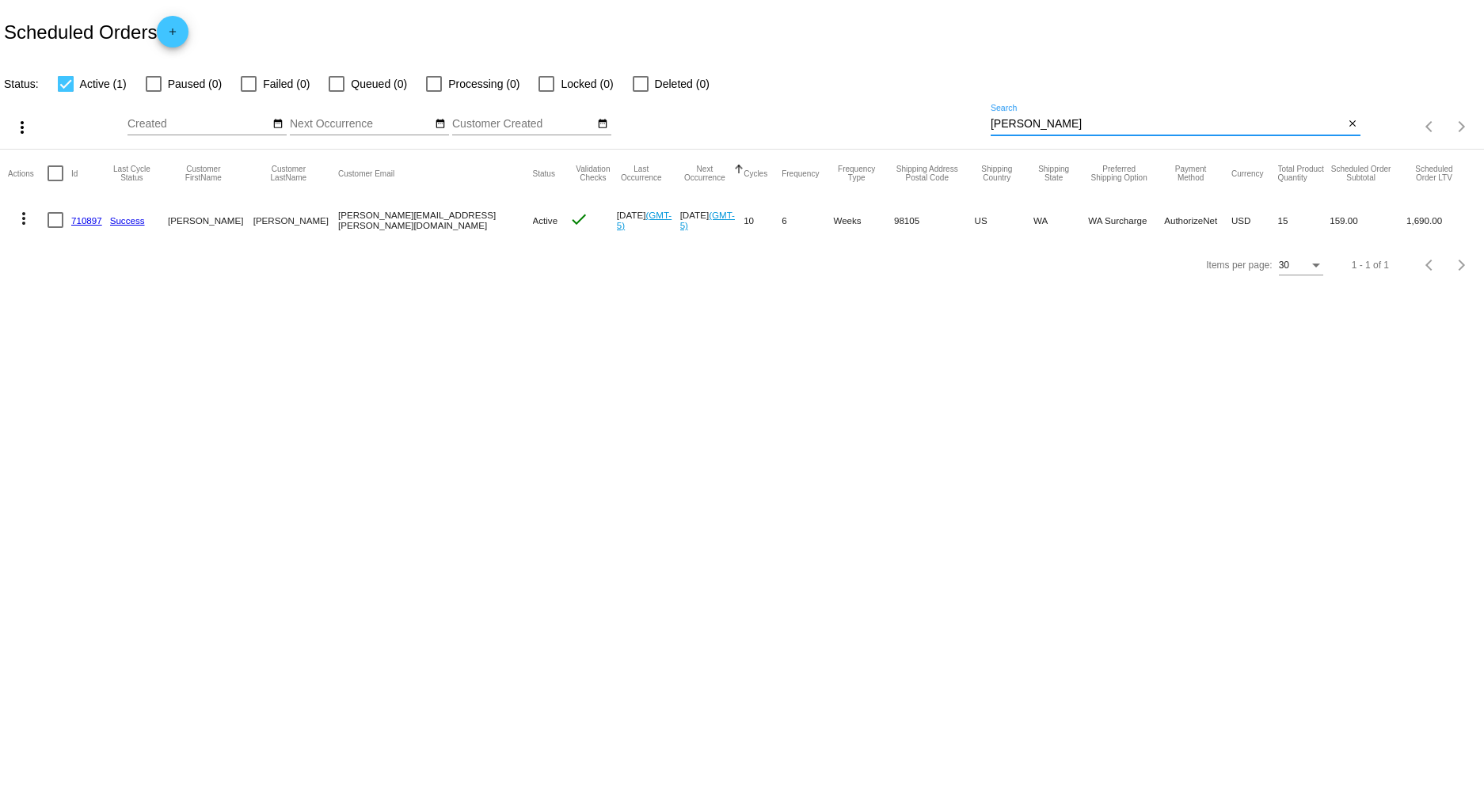 drag, startPoint x: 1048, startPoint y: 120, endPoint x: 847, endPoint y: 121, distance: 201.0025 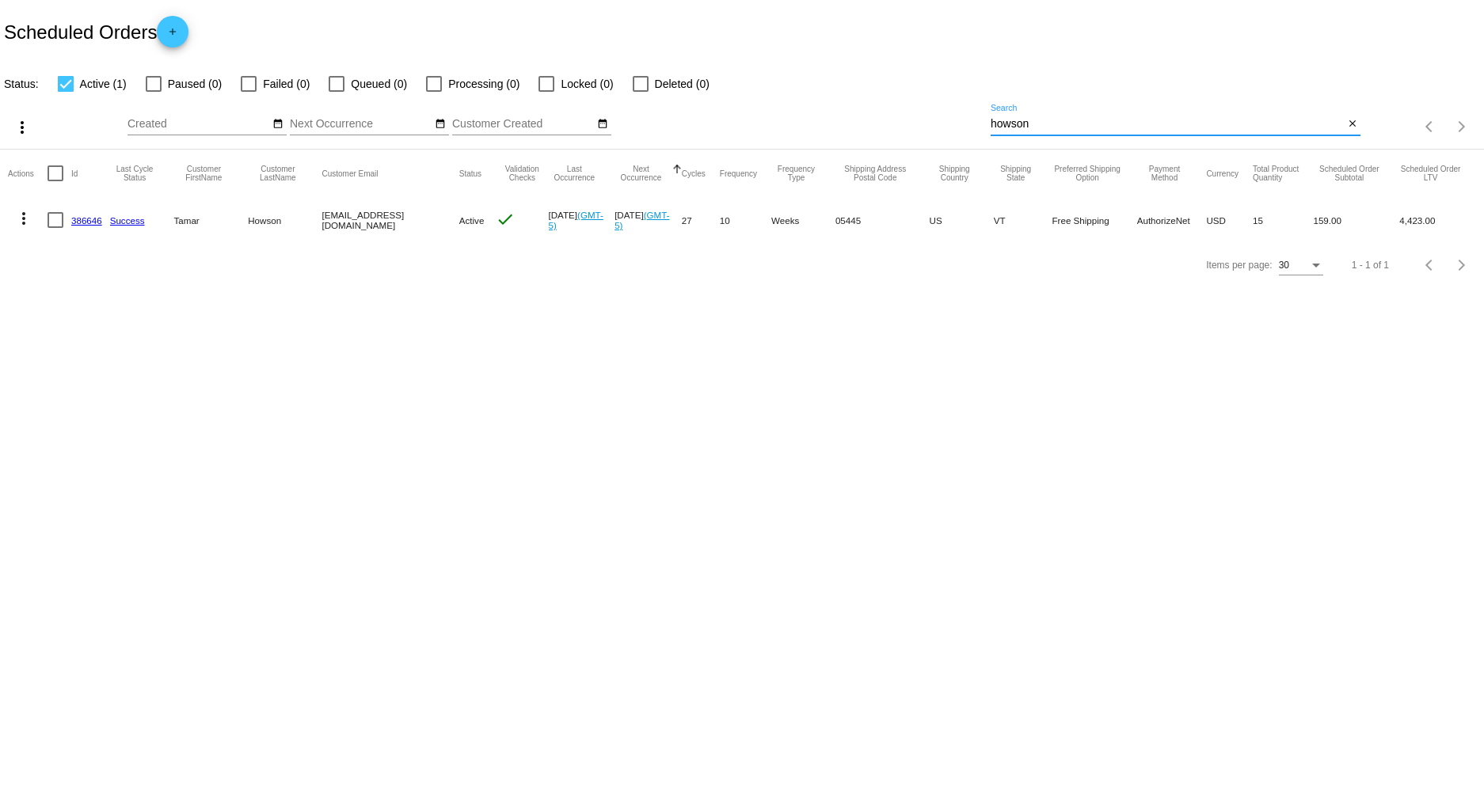 drag, startPoint x: 1071, startPoint y: 123, endPoint x: 839, endPoint y: 130, distance: 232.10558 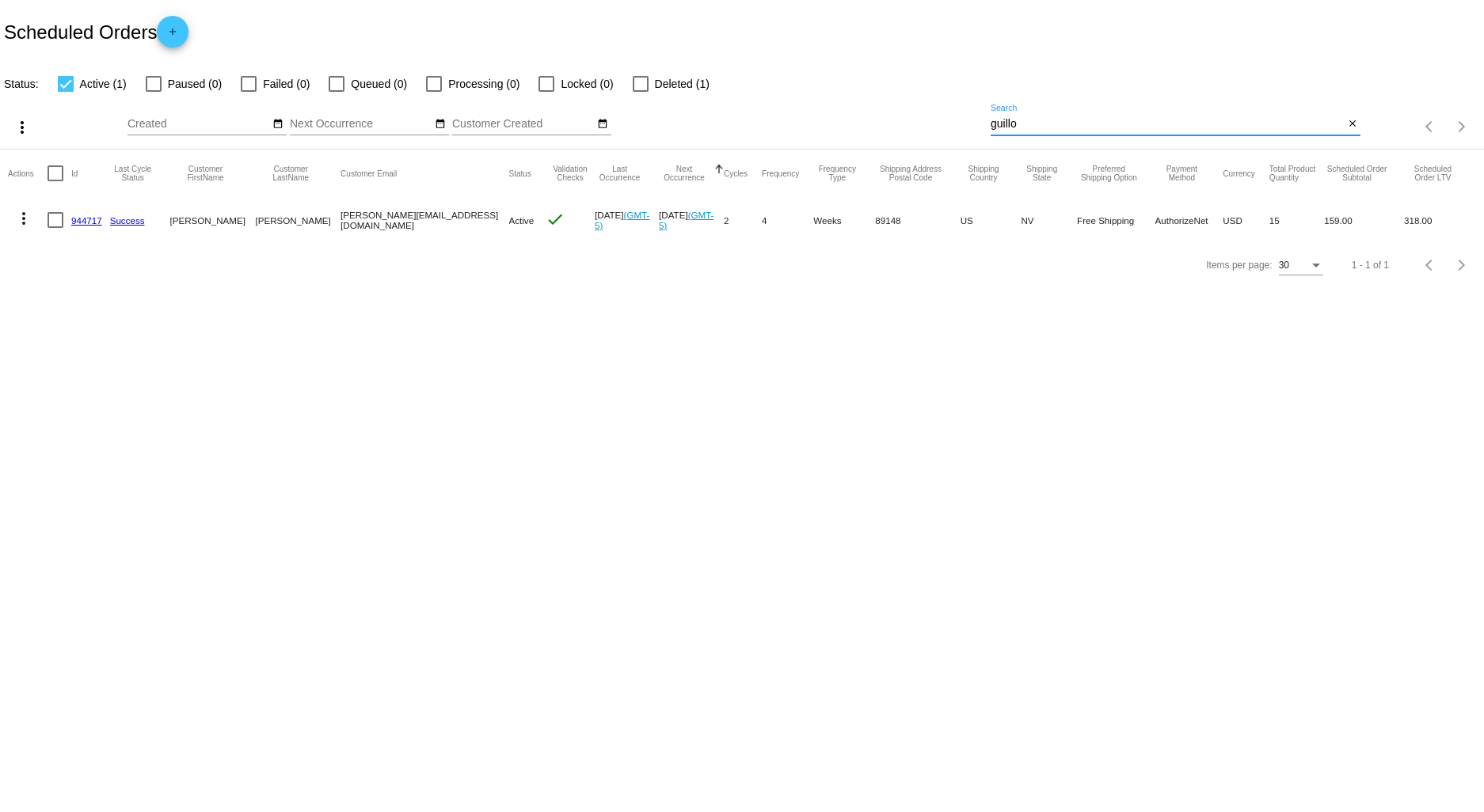 drag, startPoint x: 1059, startPoint y: 127, endPoint x: 840, endPoint y: 152, distance: 220.42232 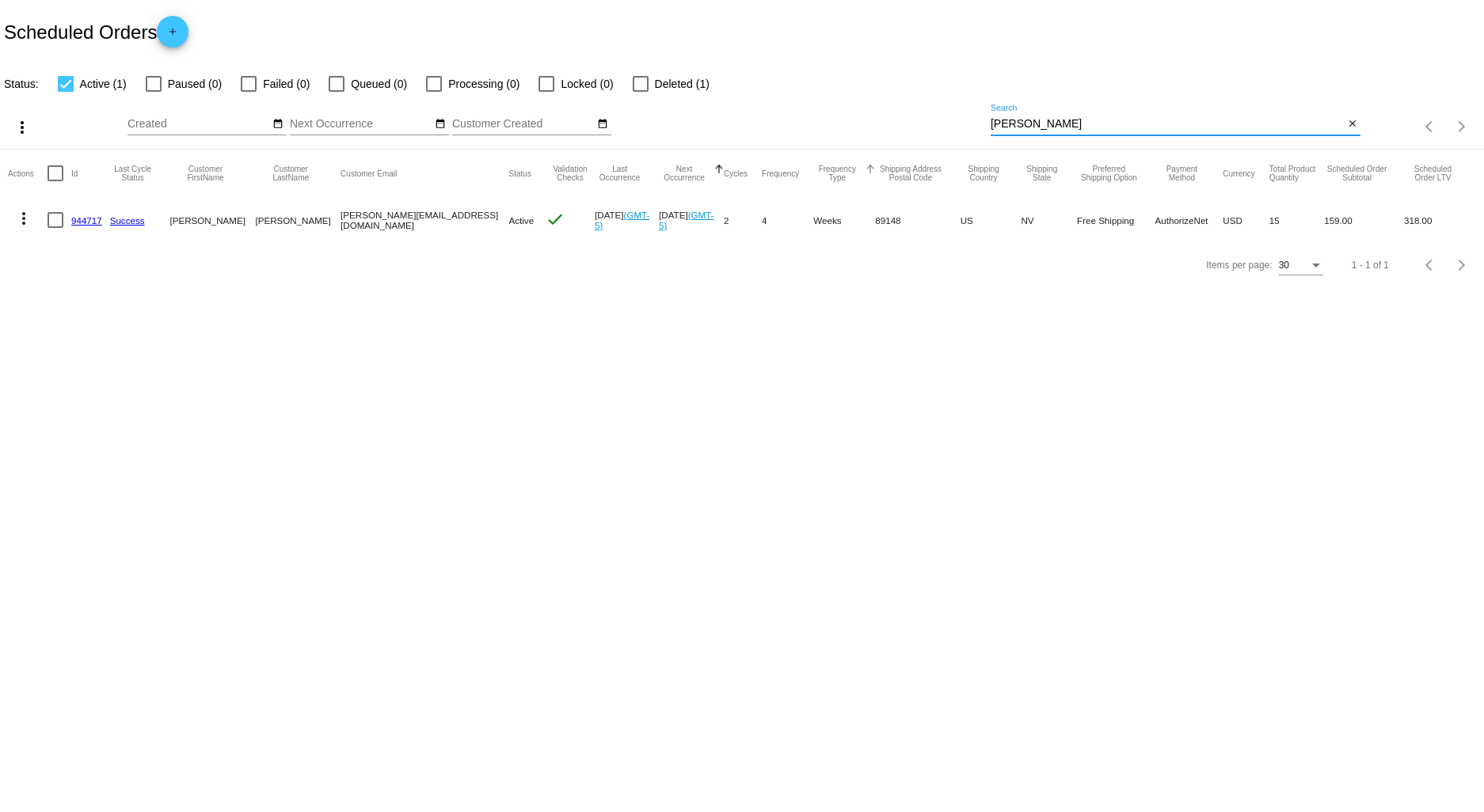 type on "bonnie" 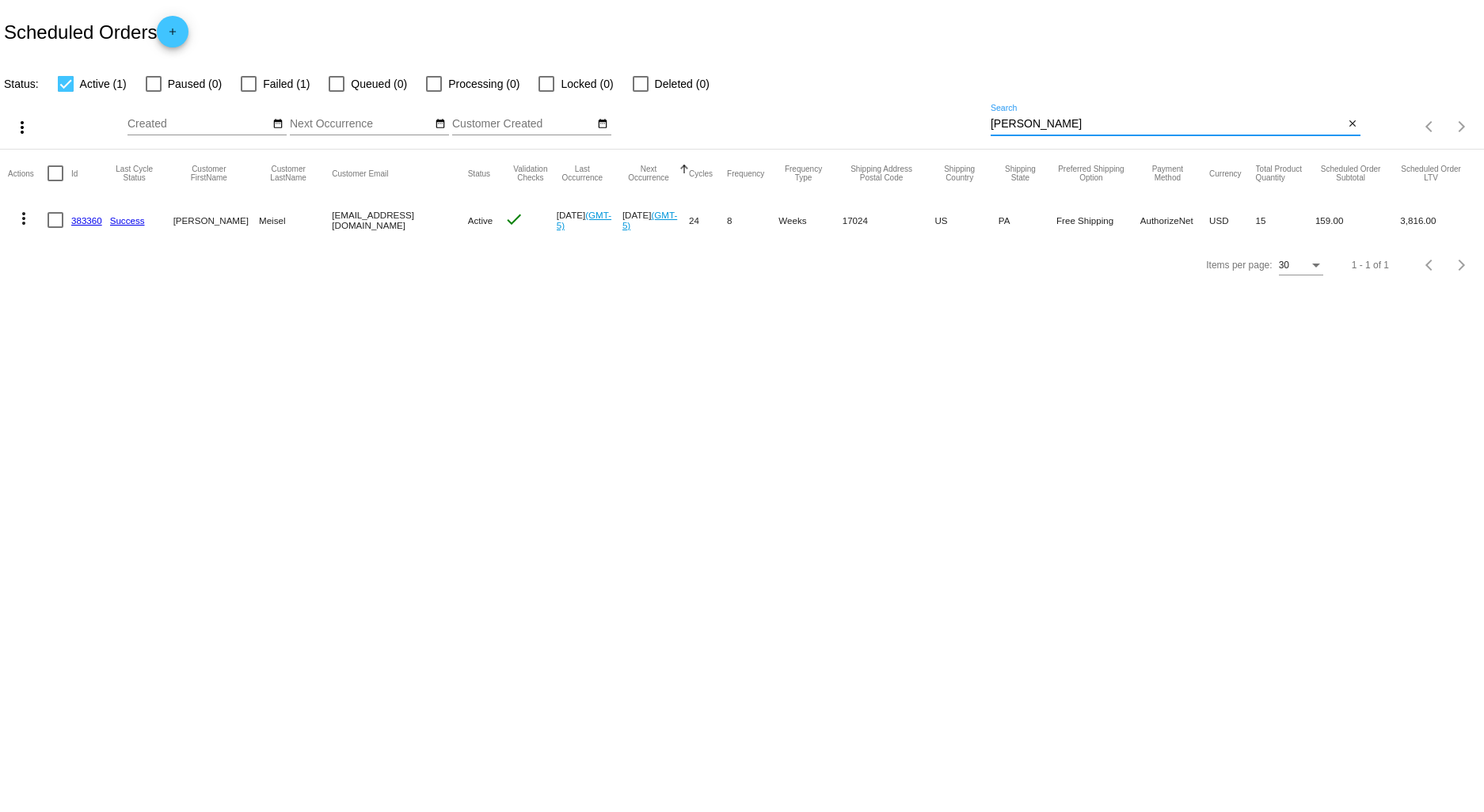 click at bounding box center (249, 84) 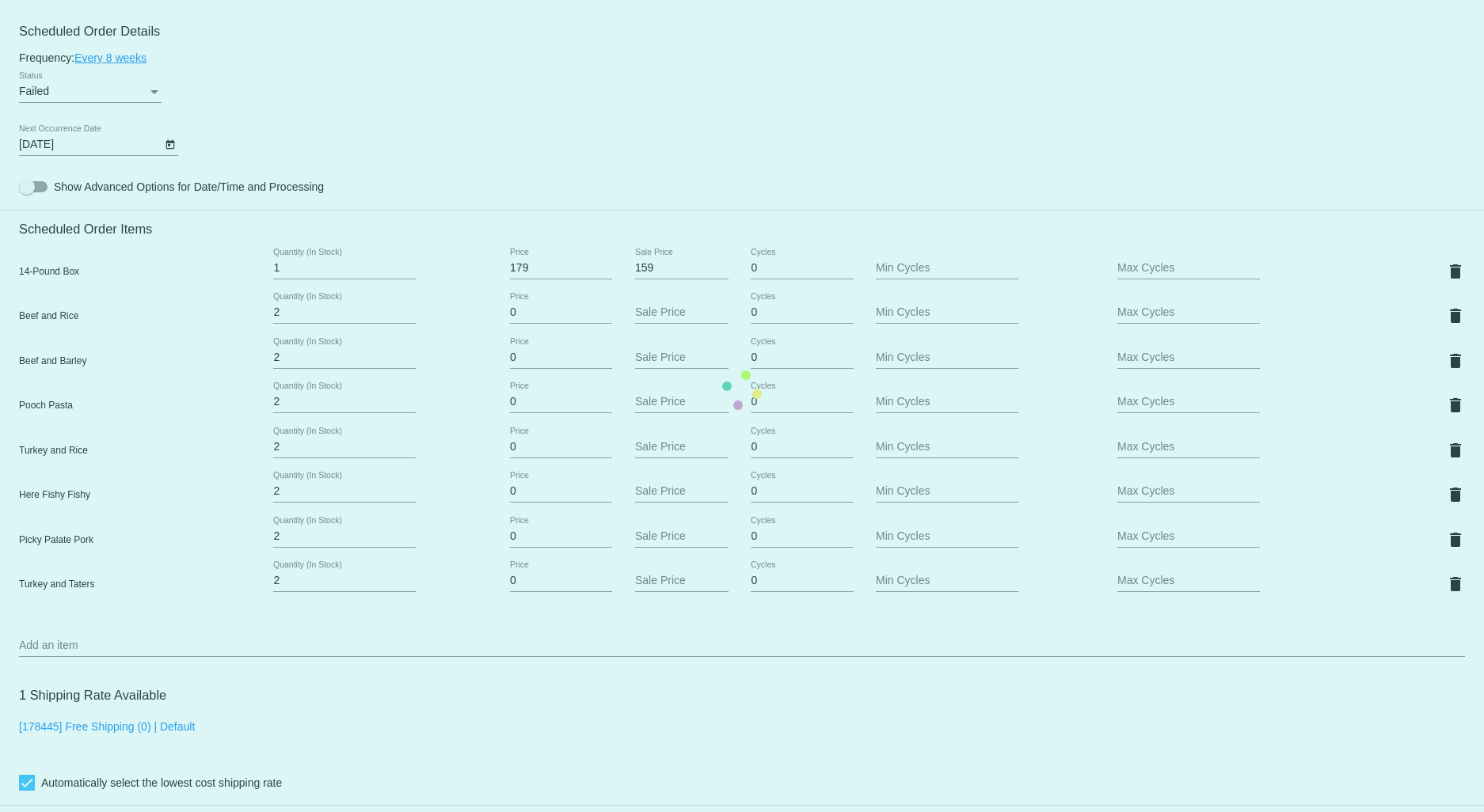 scroll, scrollTop: 967, scrollLeft: 0, axis: vertical 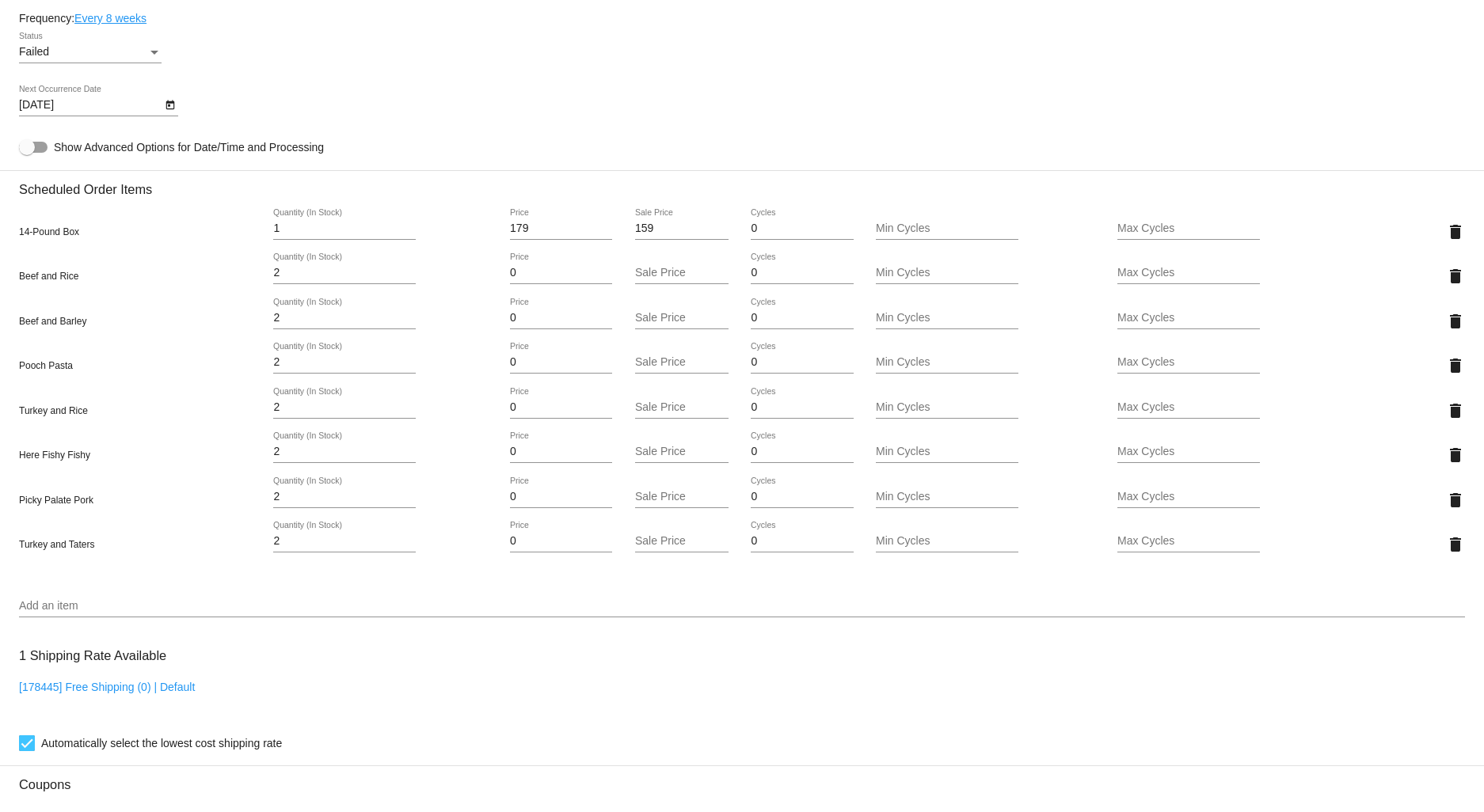 click on "Failed
Status" 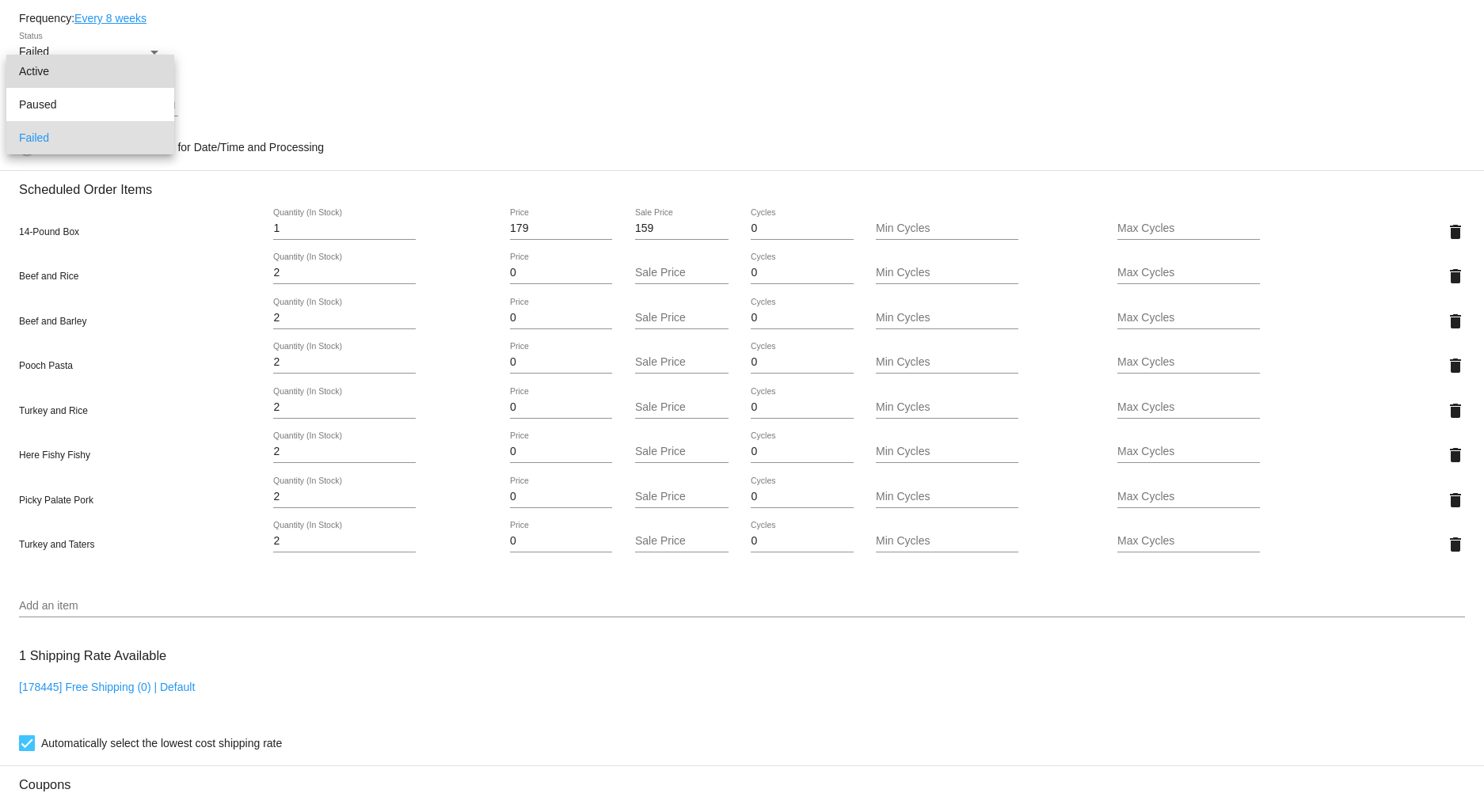 click on "Active" at bounding box center [90, 71] 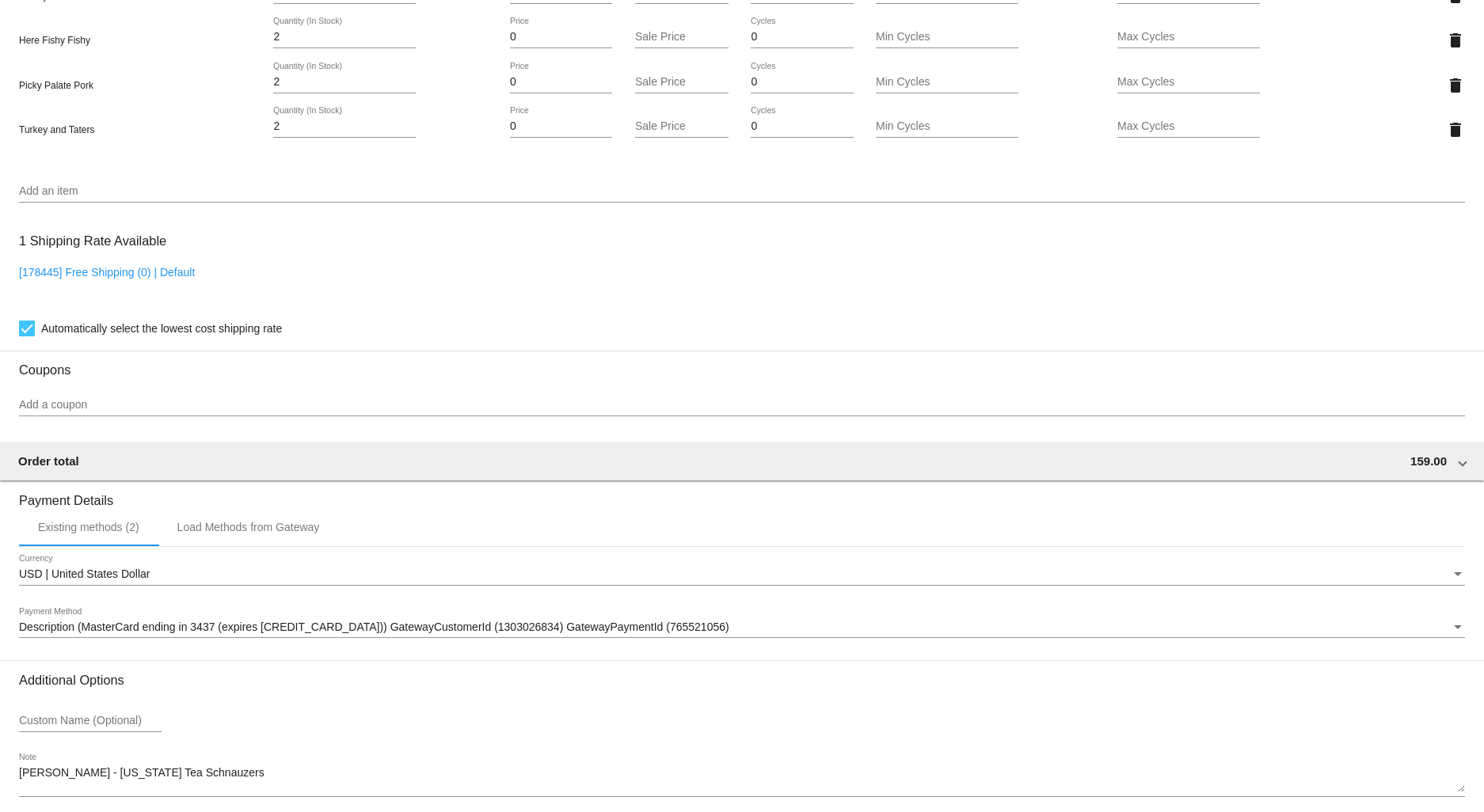 scroll, scrollTop: 1465, scrollLeft: 0, axis: vertical 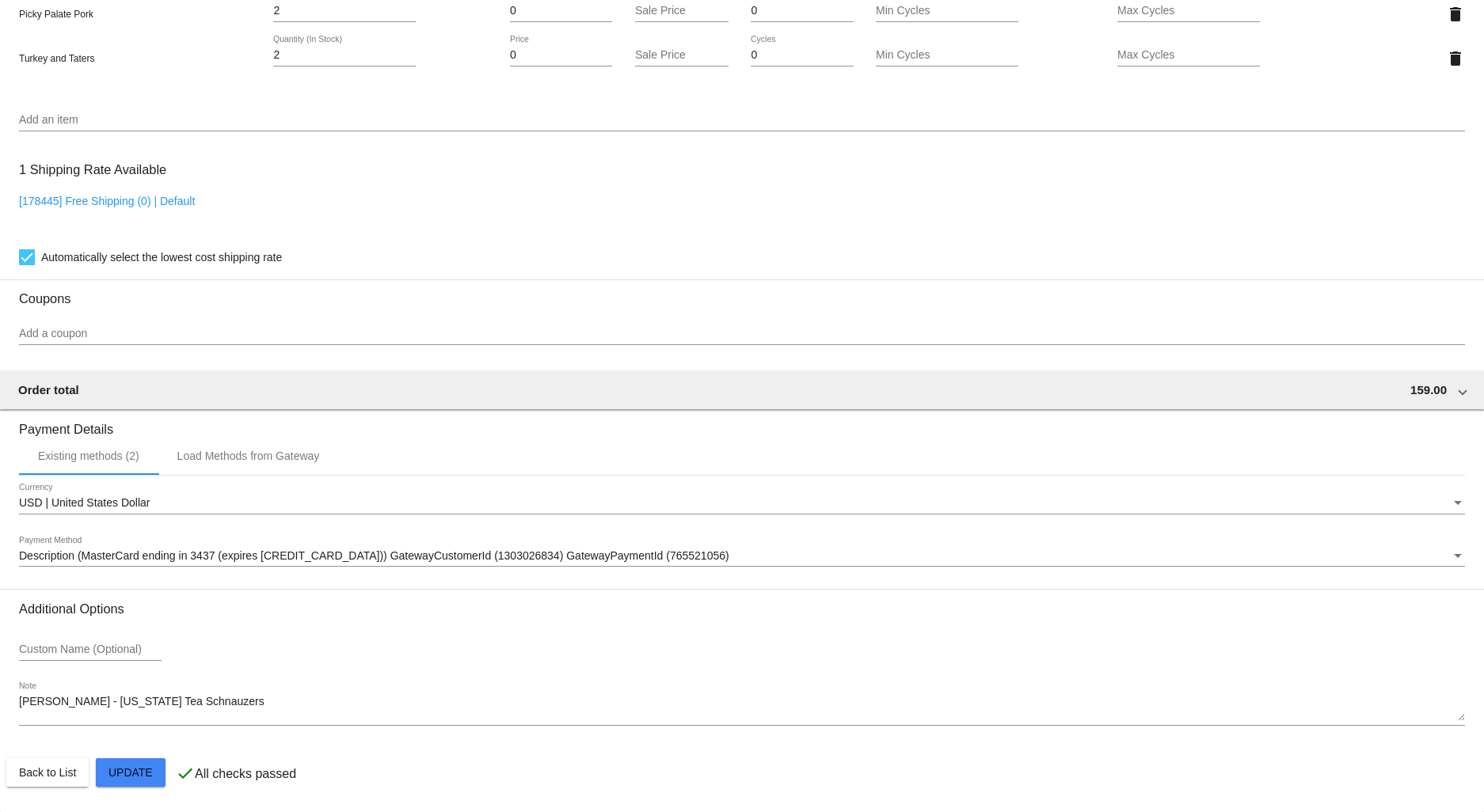 click on "Customer
6801311: Bonnie Brisendine
bonnie.brisendine@verizon.net
Customer Shipping
Enter Shipping Address Select A Saved Address (0)
Bonnie
Shipping First Name
Brisendine
Shipping Last Name
US | USA
Shipping Country
4105 Ridgeway Lane
Shipping Street 1
Shipping Street 2
Argyle
Shipping City
TX | Texas
Shipping State
76226
Shipping Postcode
Scheduled Order Details
Frequency:
Every 8 weeks
Active
Status" 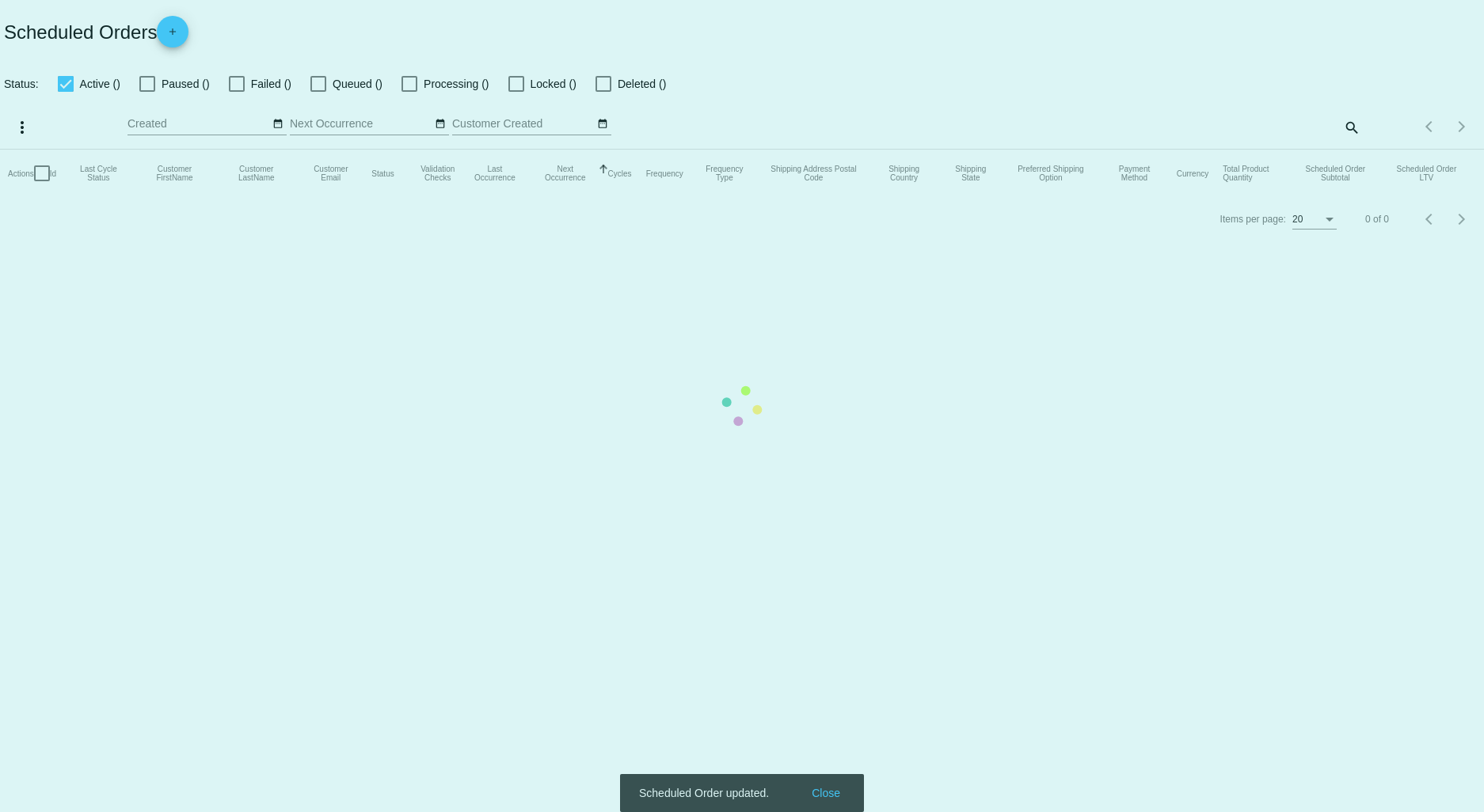 scroll, scrollTop: 0, scrollLeft: 0, axis: both 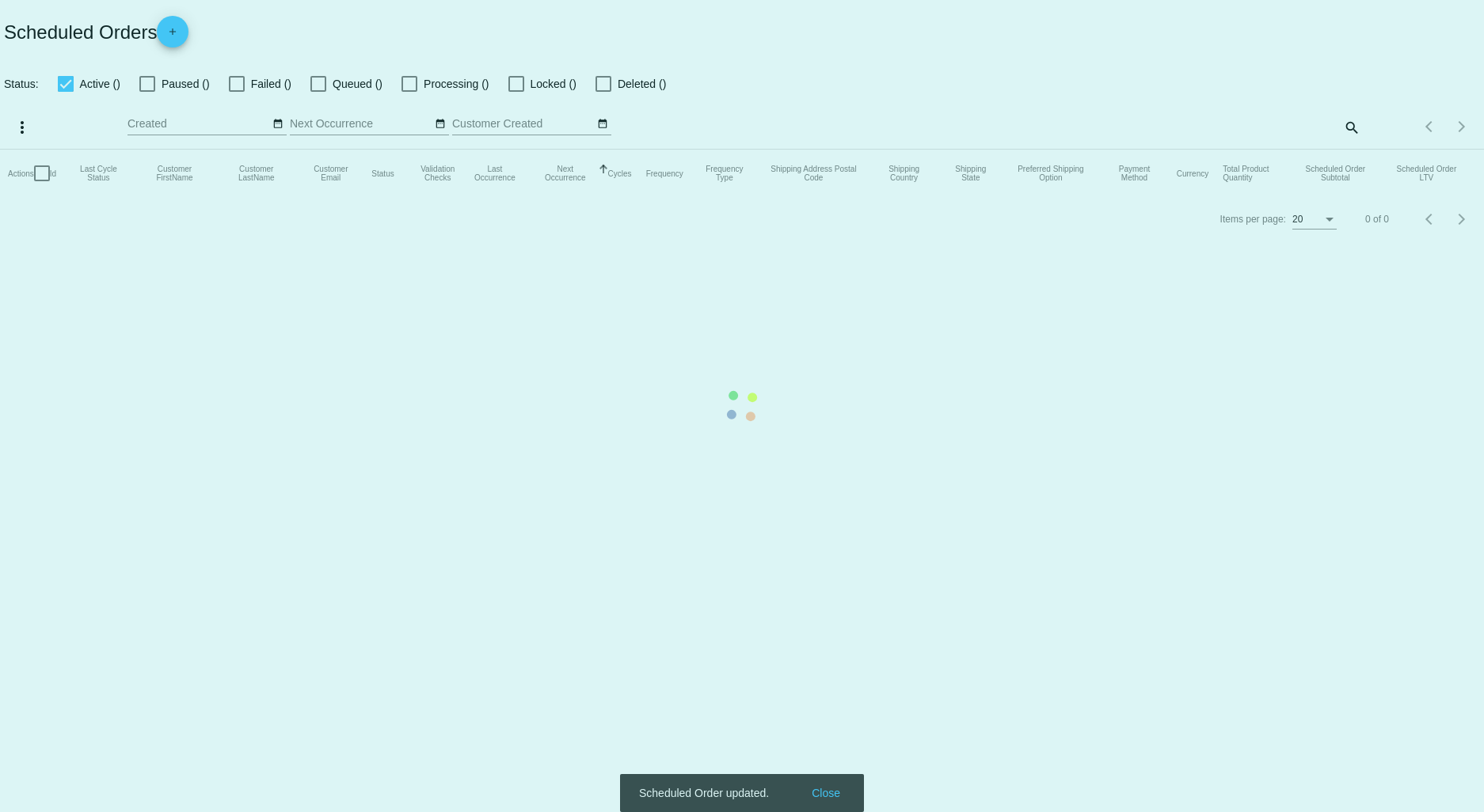 checkbox on "true" 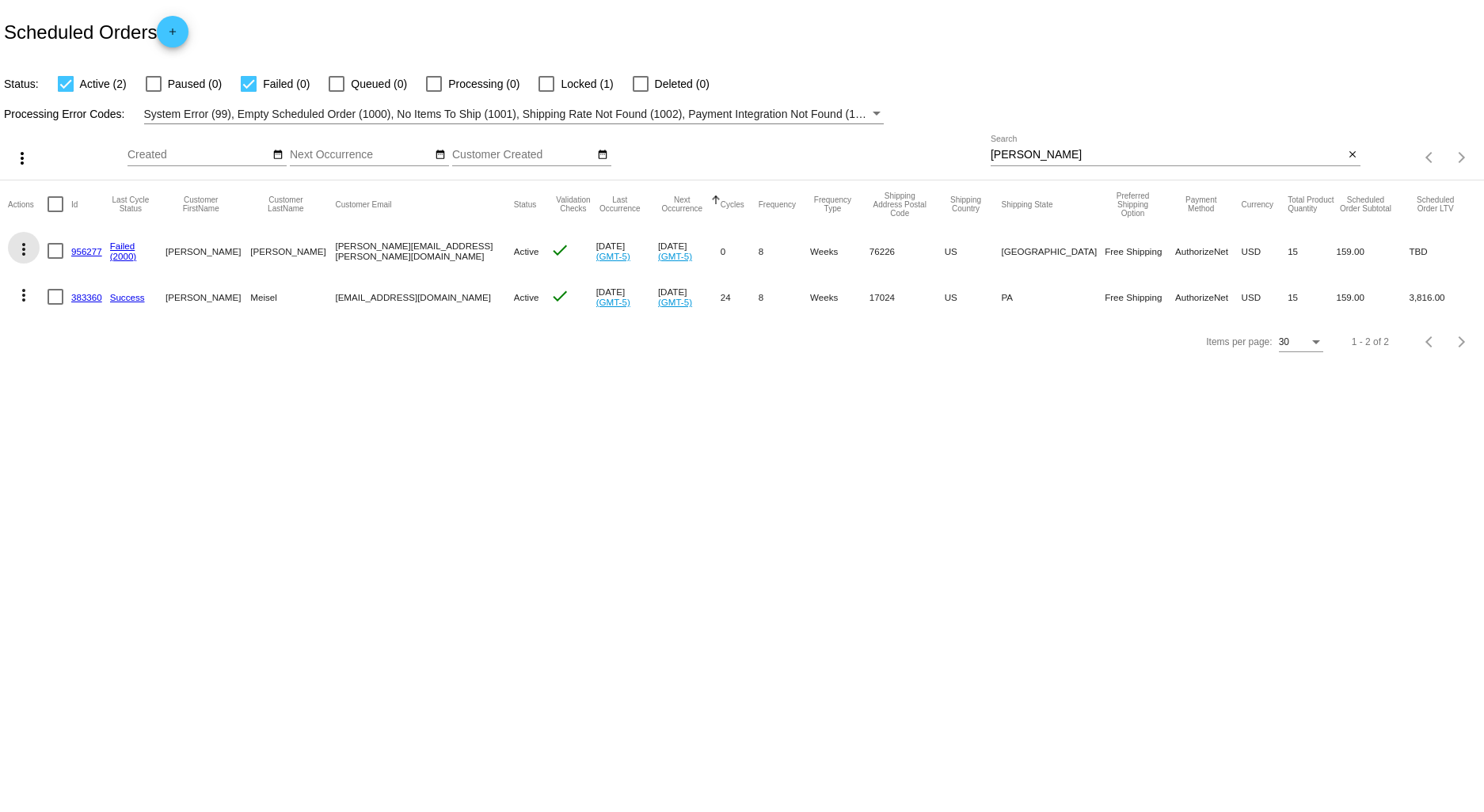 click on "more_vert" 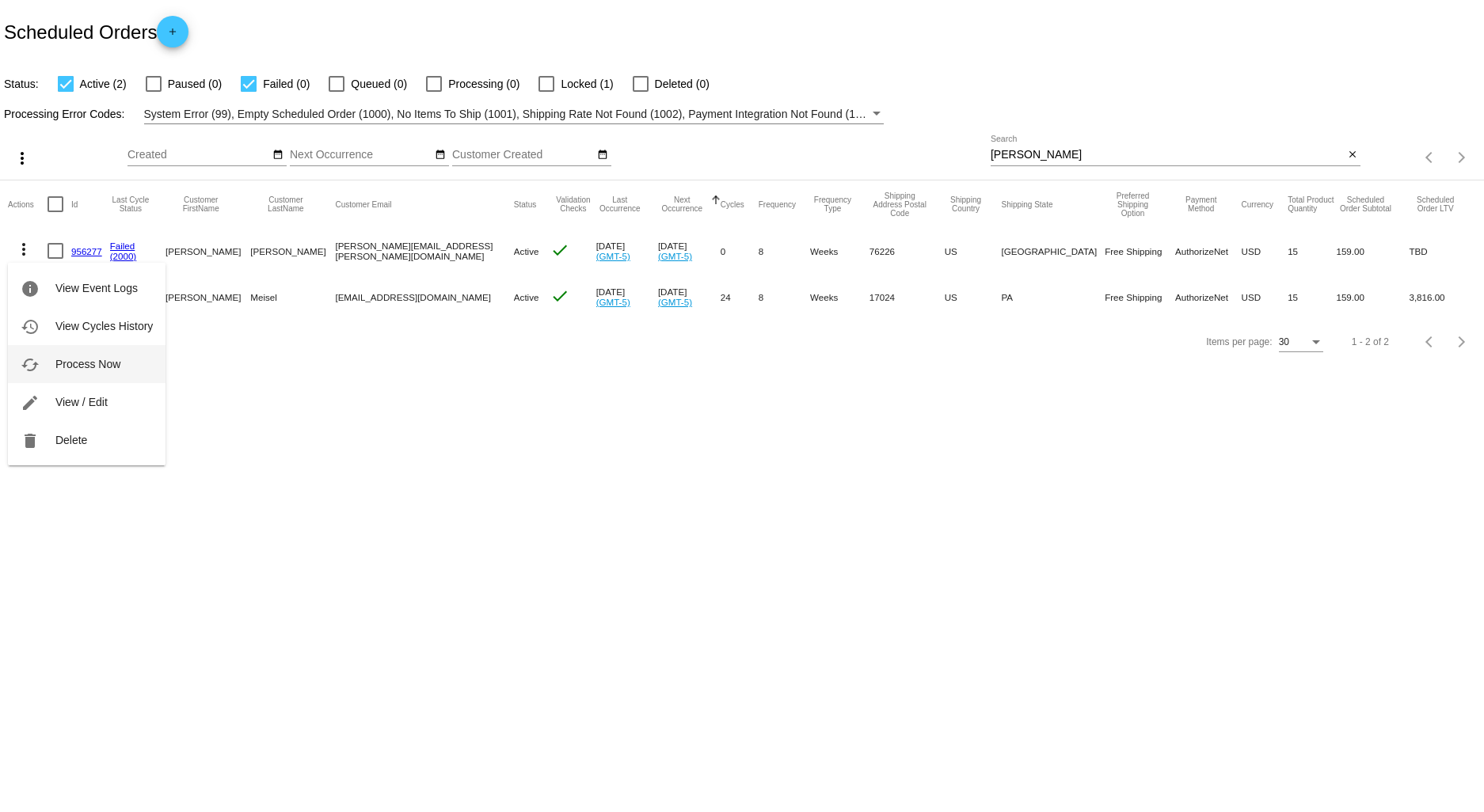 click on "Process Now" at bounding box center (88, 364) 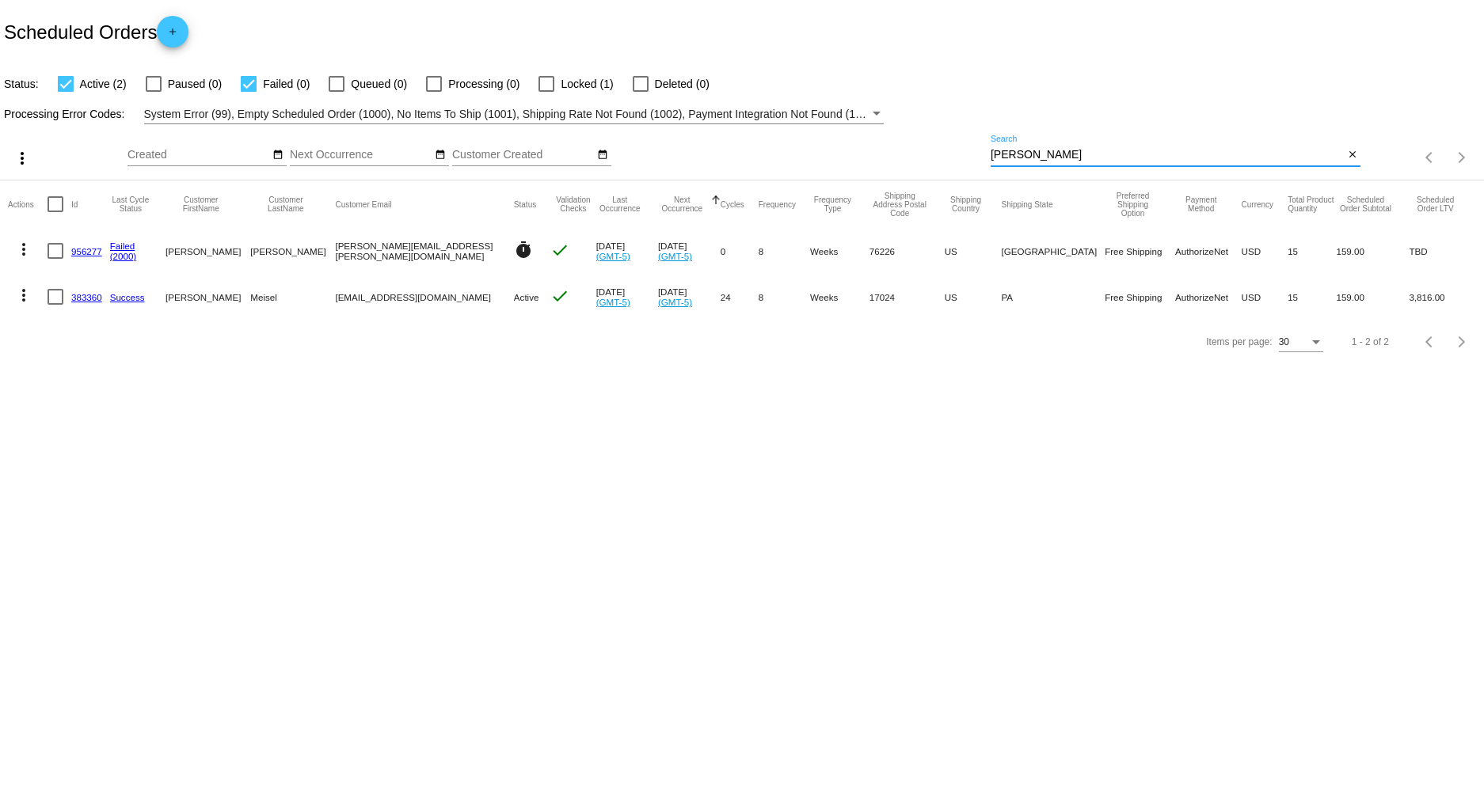 drag, startPoint x: 1040, startPoint y: 156, endPoint x: 844, endPoint y: 157, distance: 196.00255 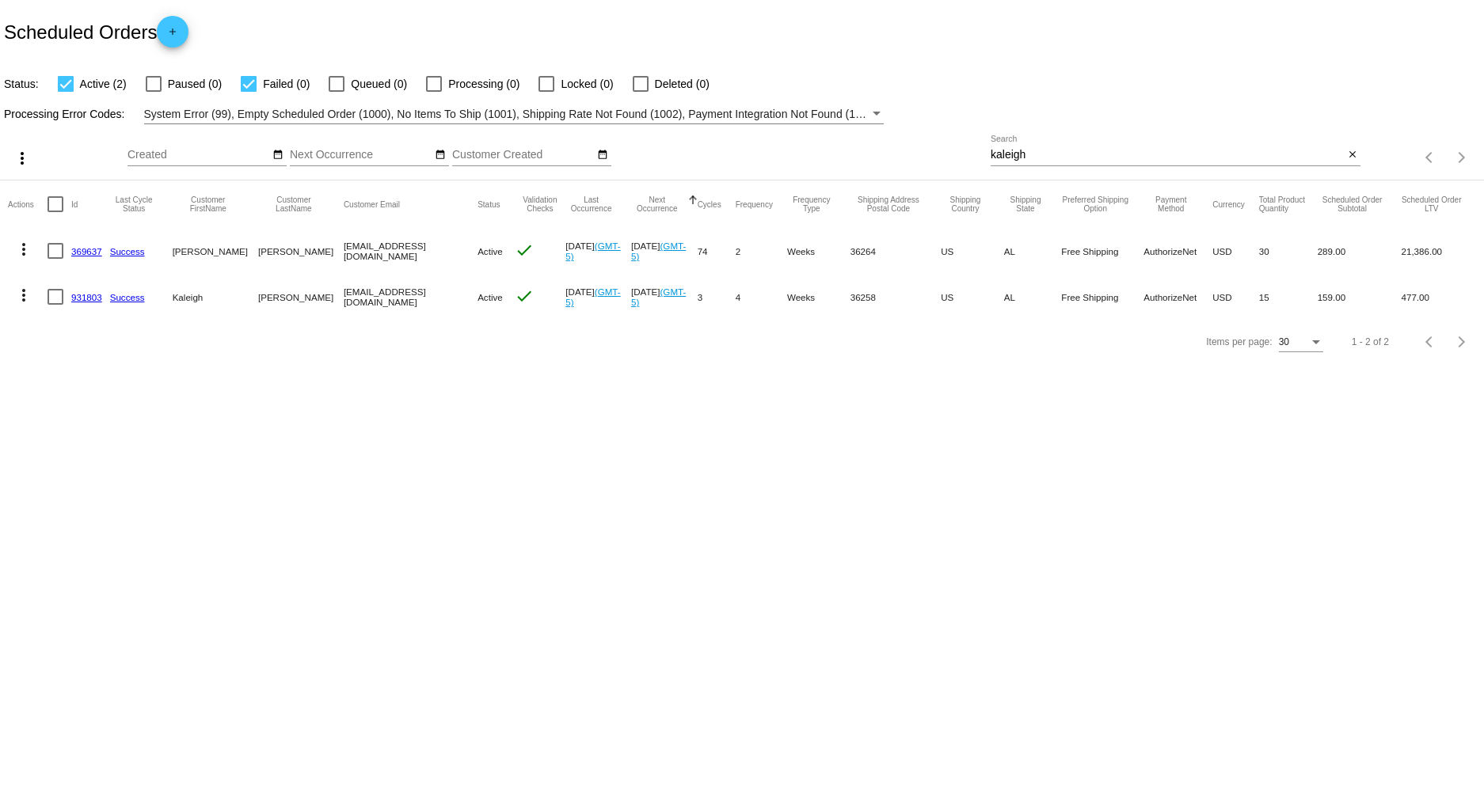click on "kaleigh
Search" 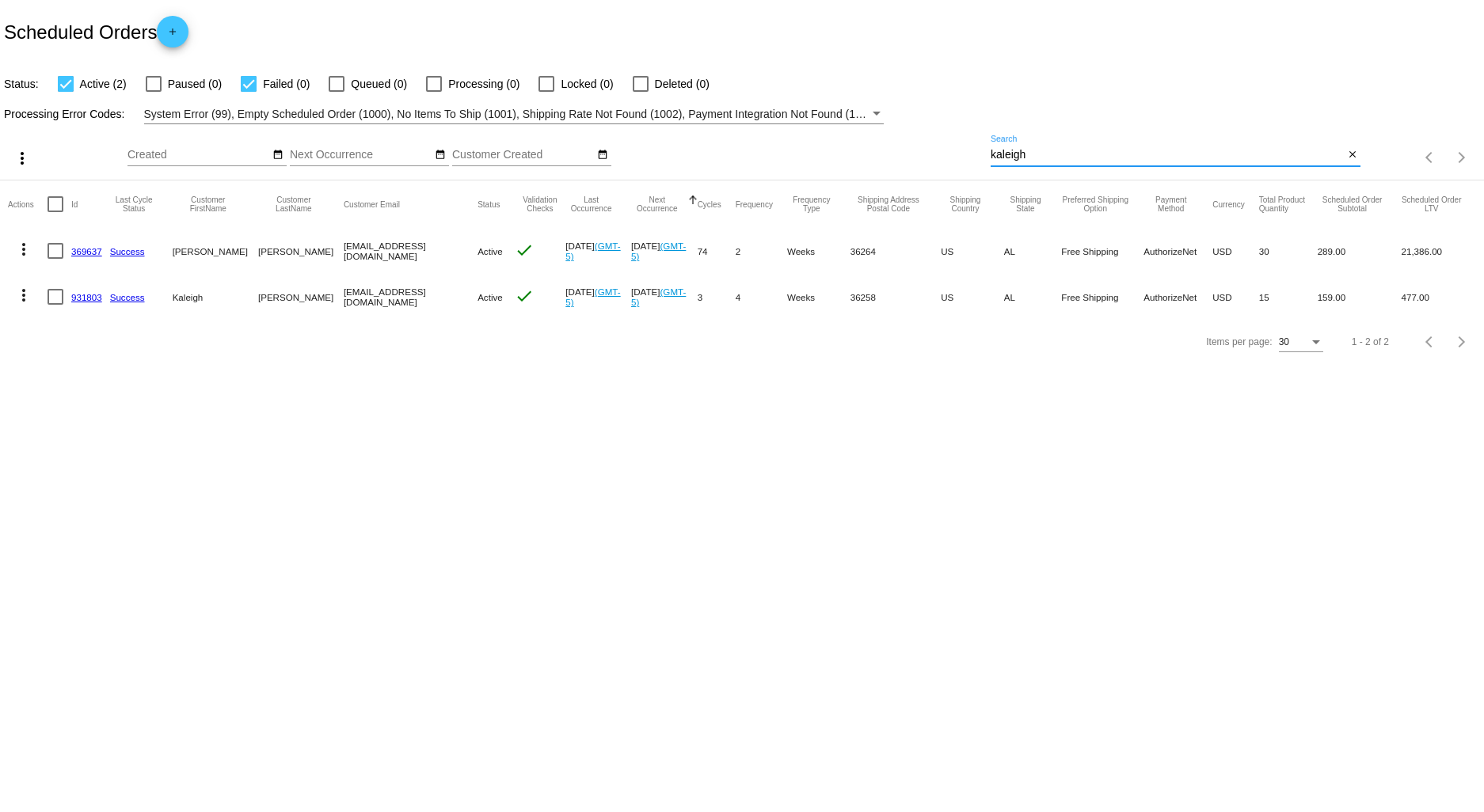 drag, startPoint x: 1016, startPoint y: 155, endPoint x: 924, endPoint y: 154, distance: 92.00543 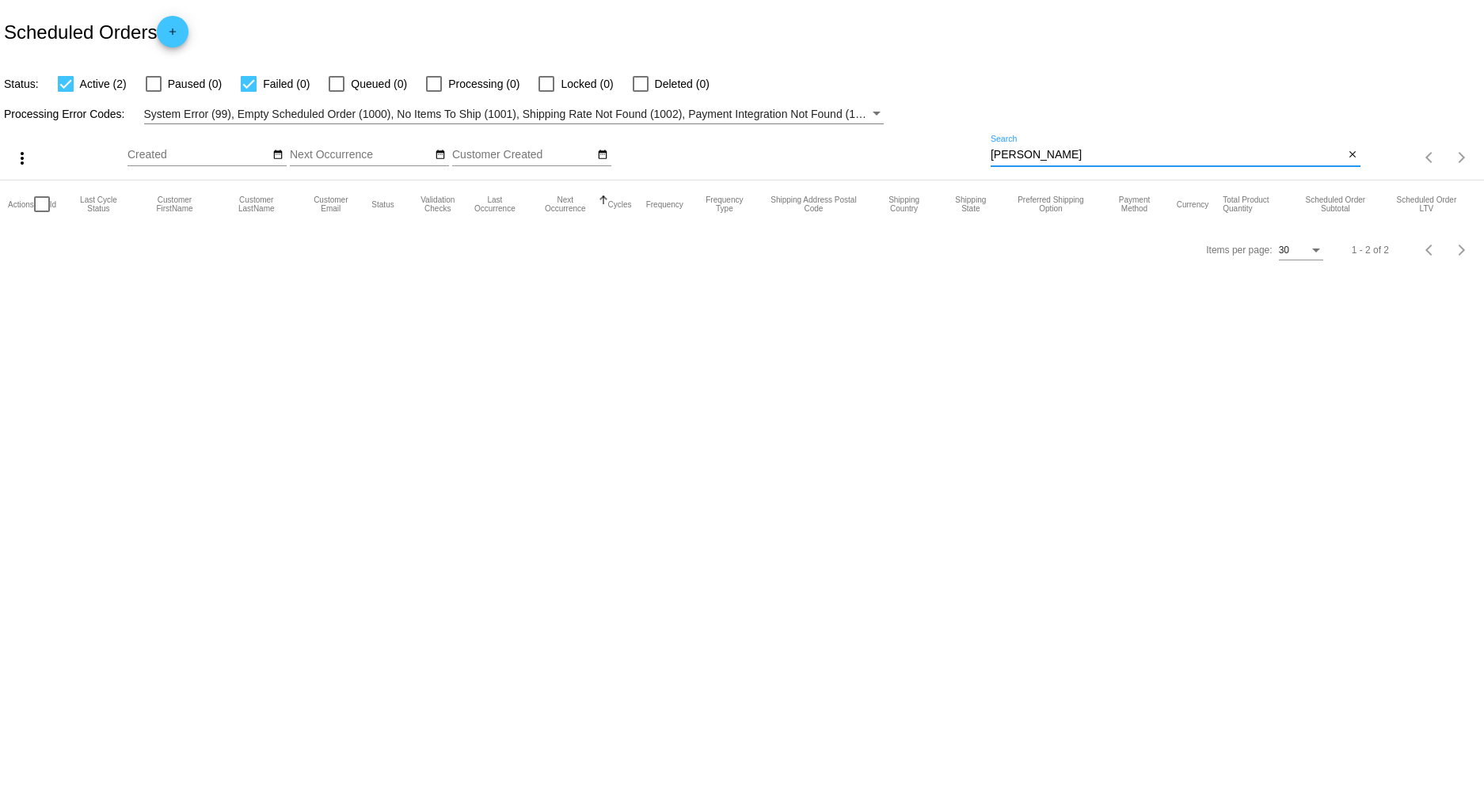 type on "tobias" 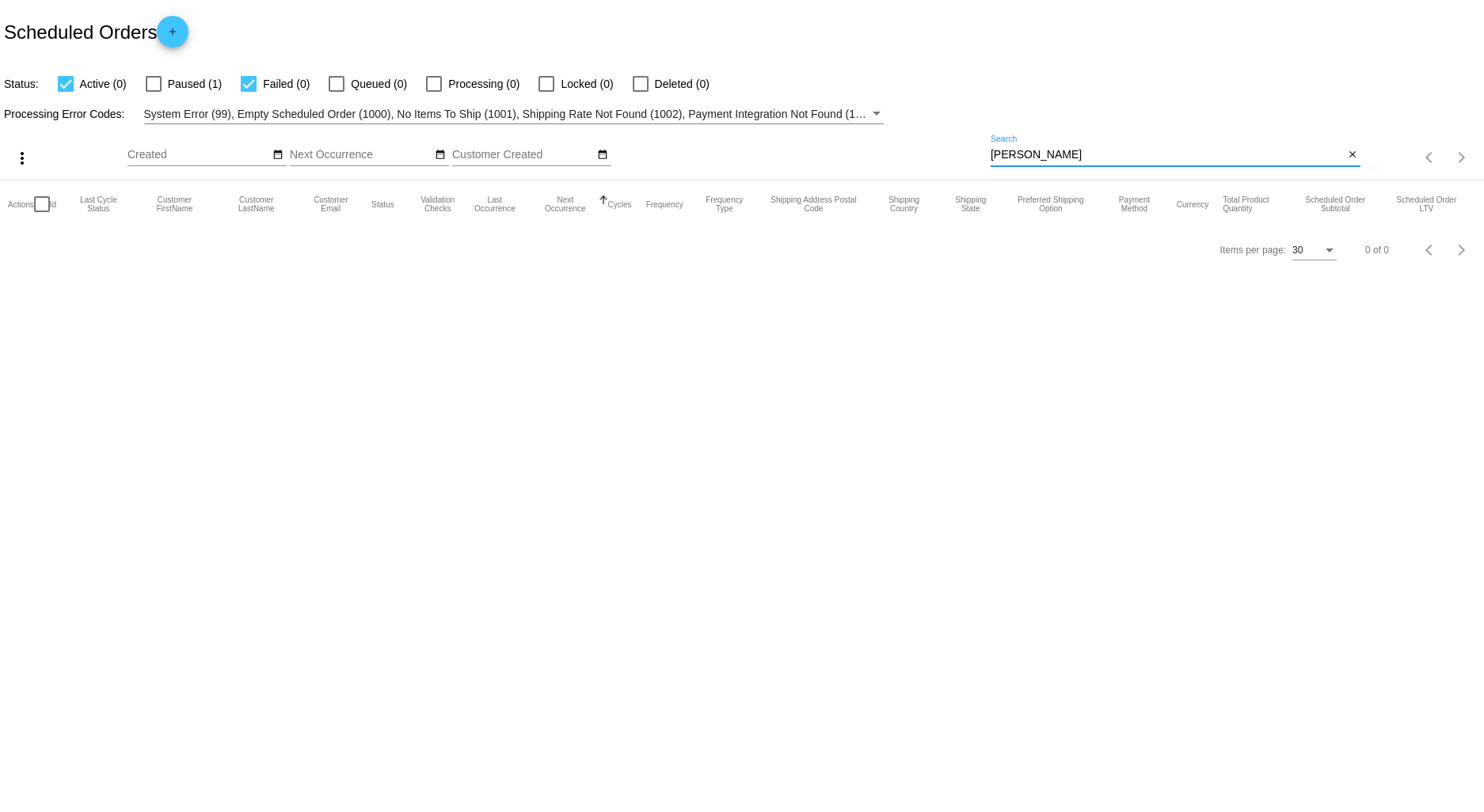 click at bounding box center (154, 84) 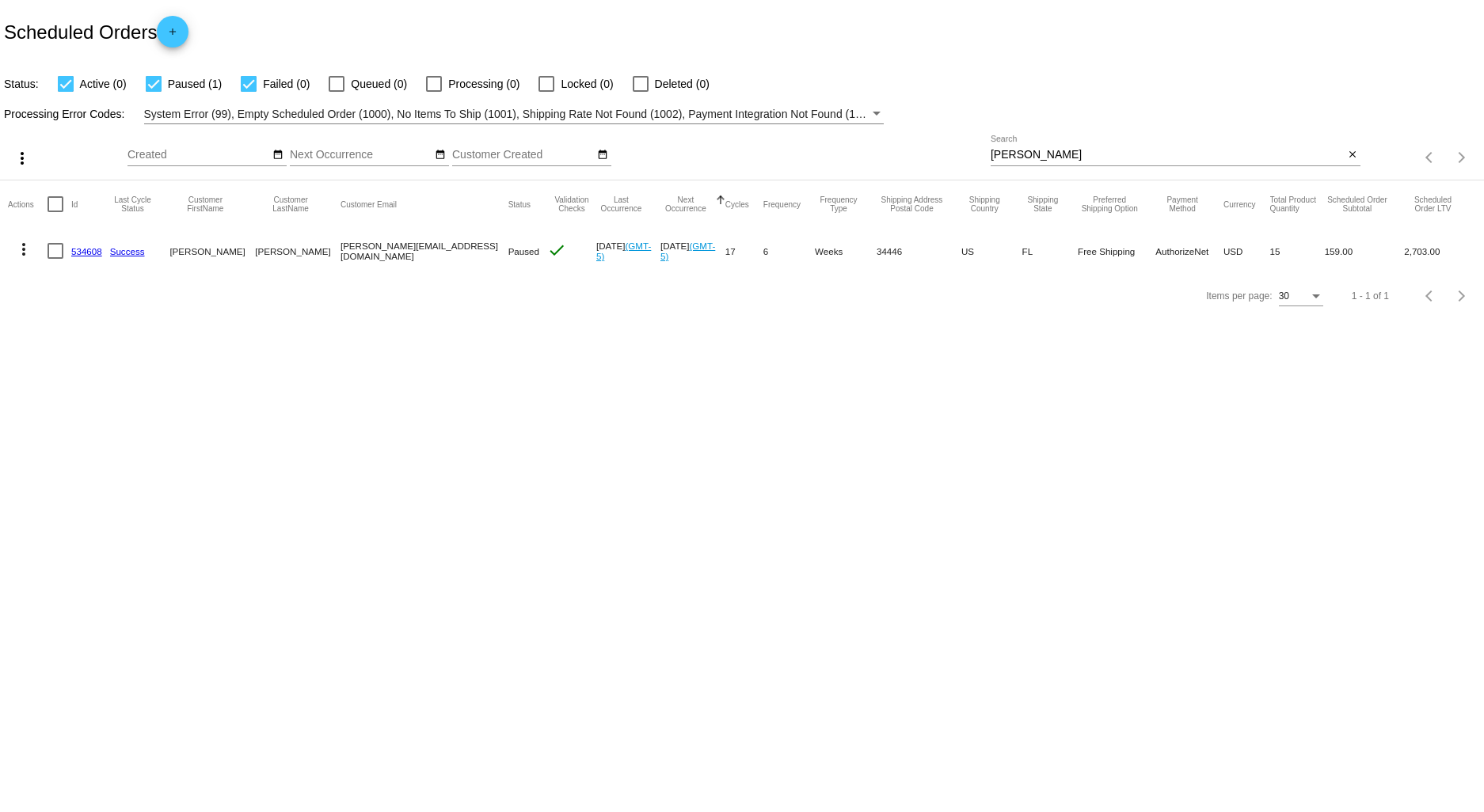 click at bounding box center [154, 84] 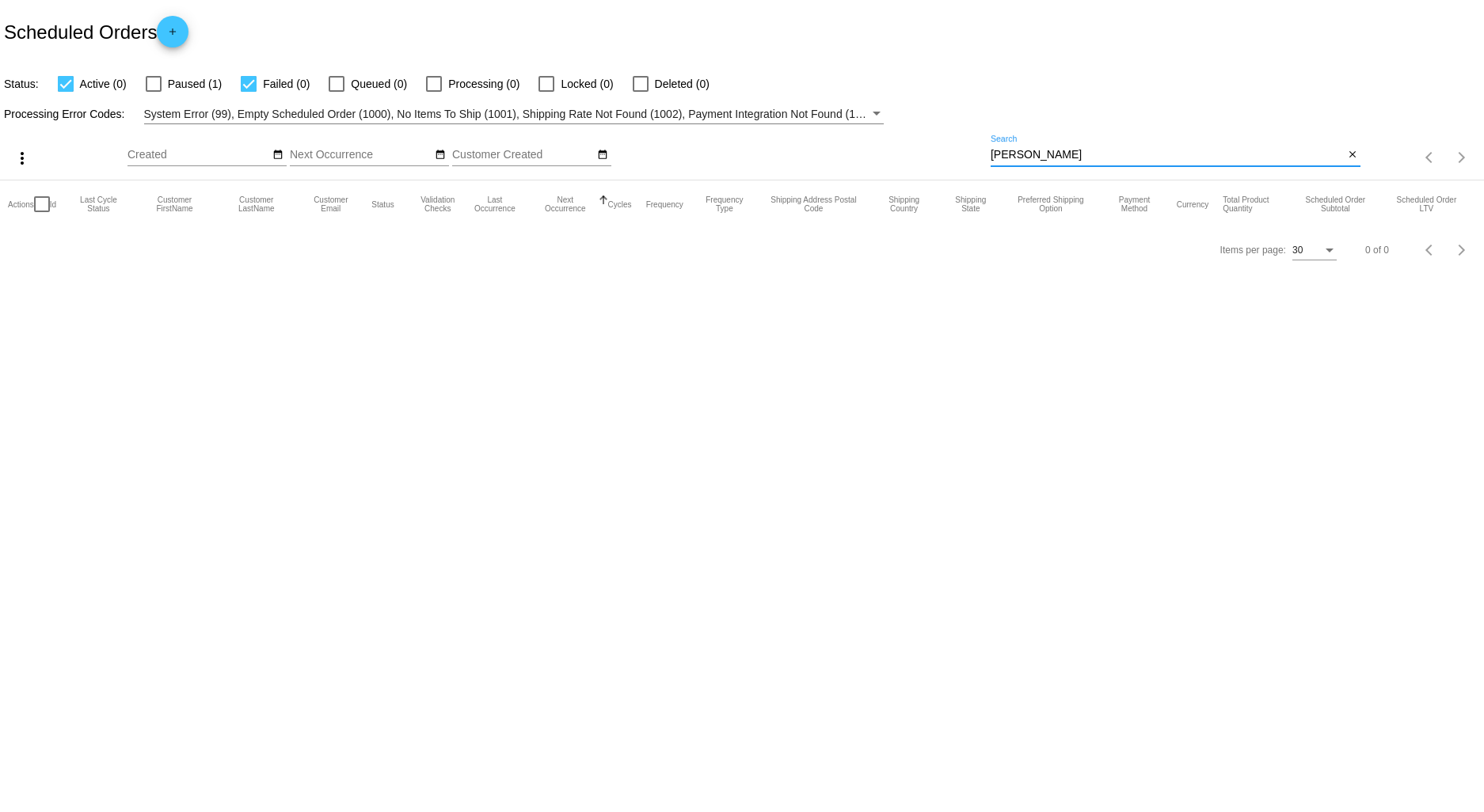 drag, startPoint x: 1035, startPoint y: 150, endPoint x: 928, endPoint y: 157, distance: 107.22873 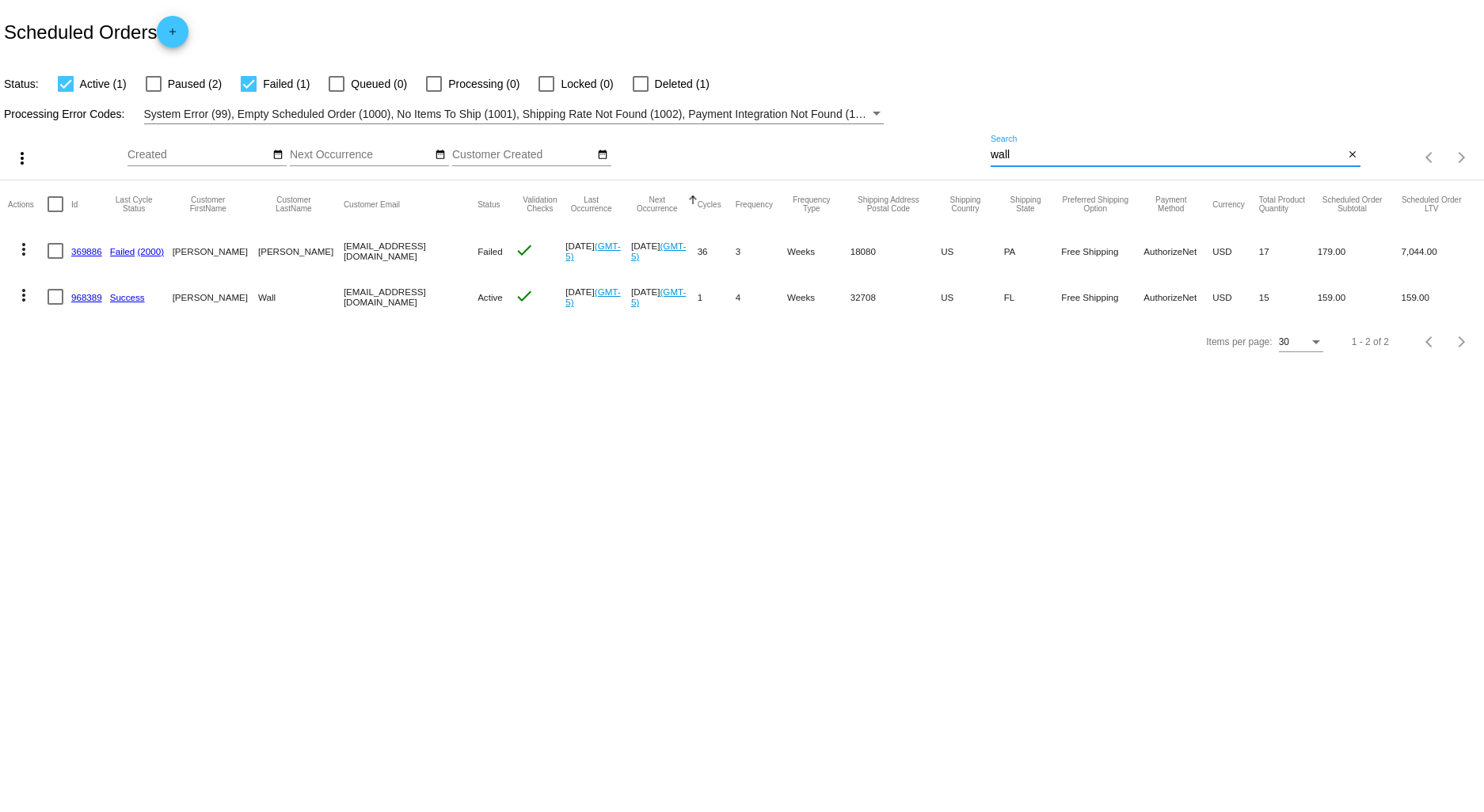 drag, startPoint x: 1045, startPoint y: 156, endPoint x: 852, endPoint y: 153, distance: 193.02331 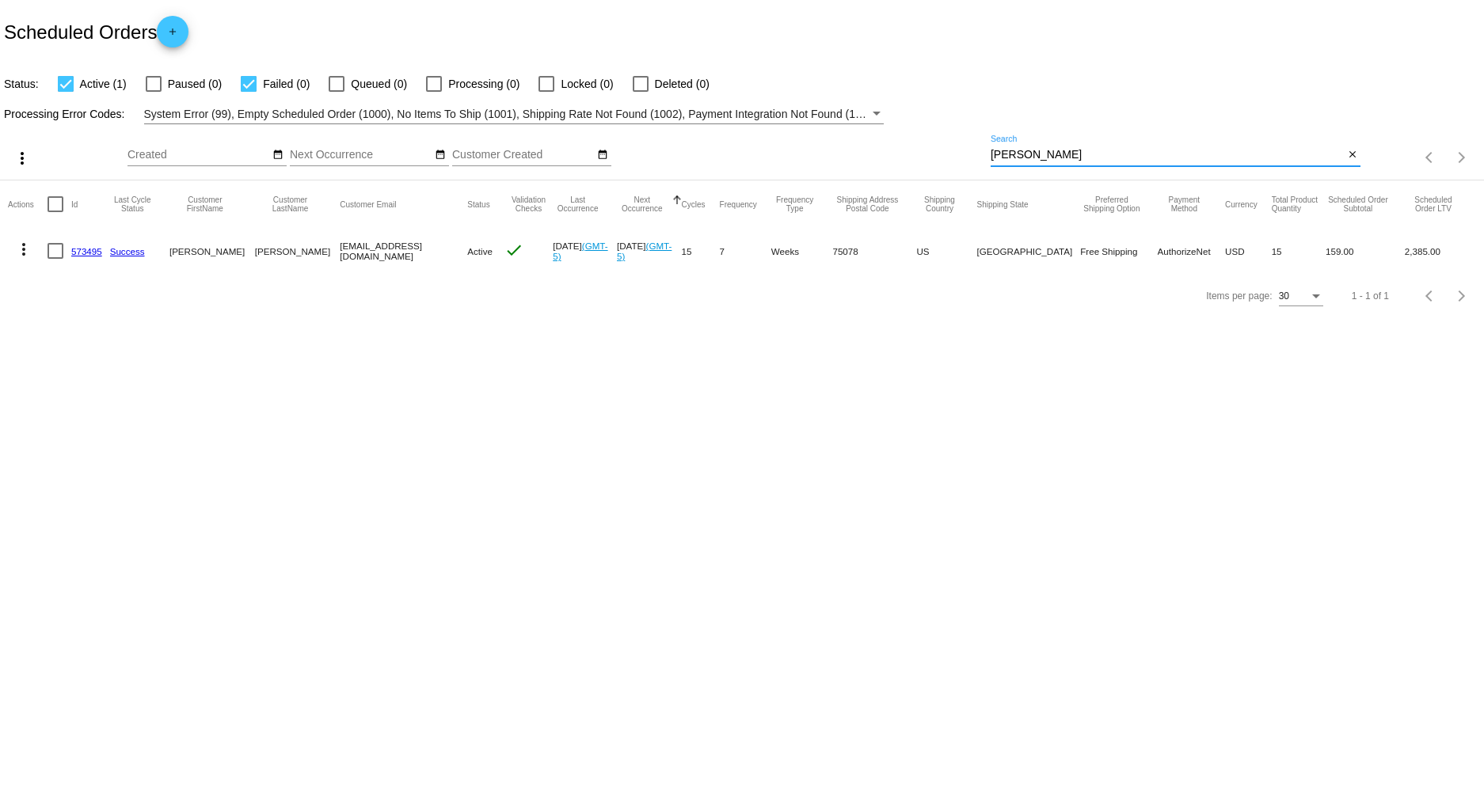 drag, startPoint x: 1056, startPoint y: 159, endPoint x: 919, endPoint y: 159, distance: 137 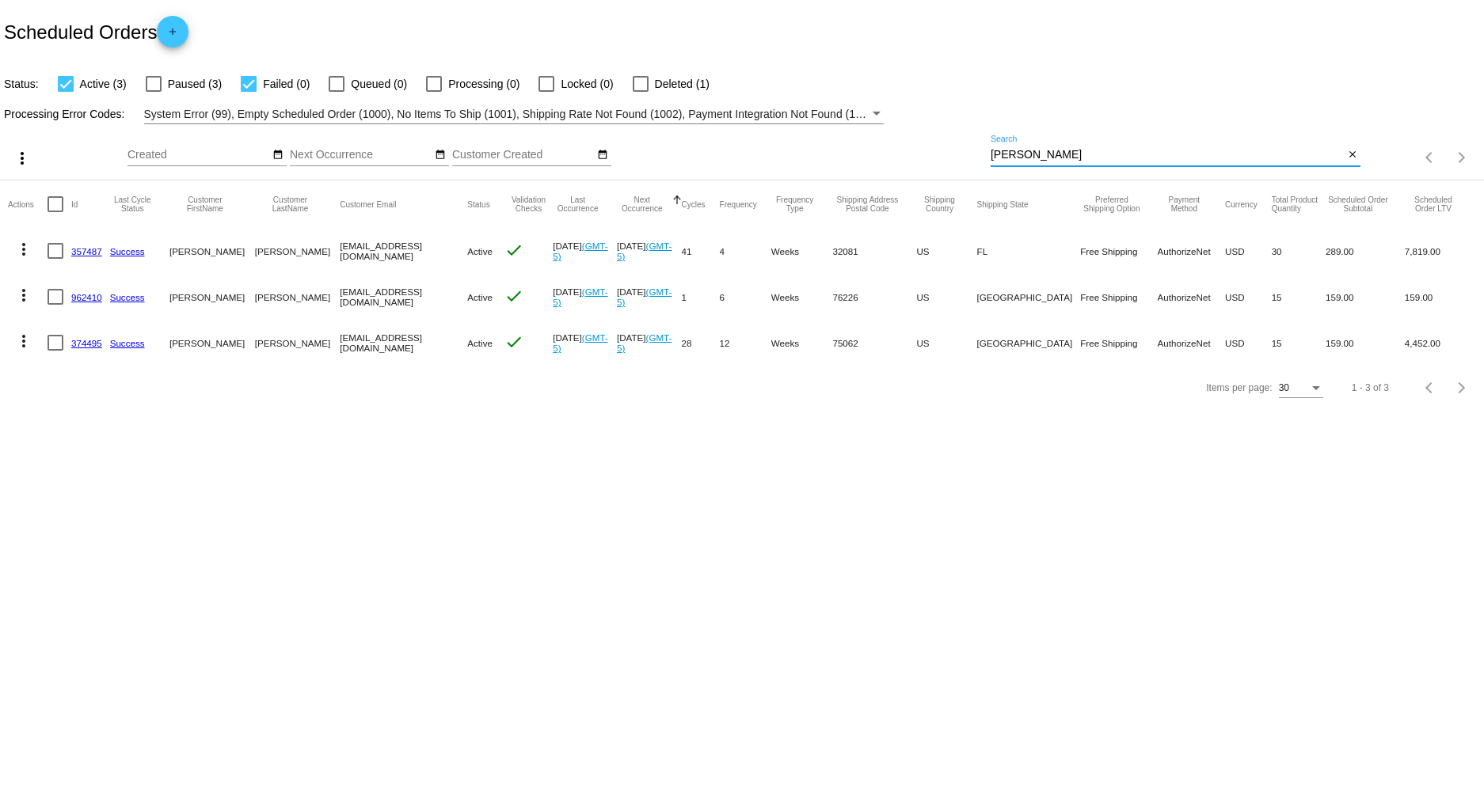 drag, startPoint x: 1051, startPoint y: 154, endPoint x: 820, endPoint y: 151, distance: 231.0195 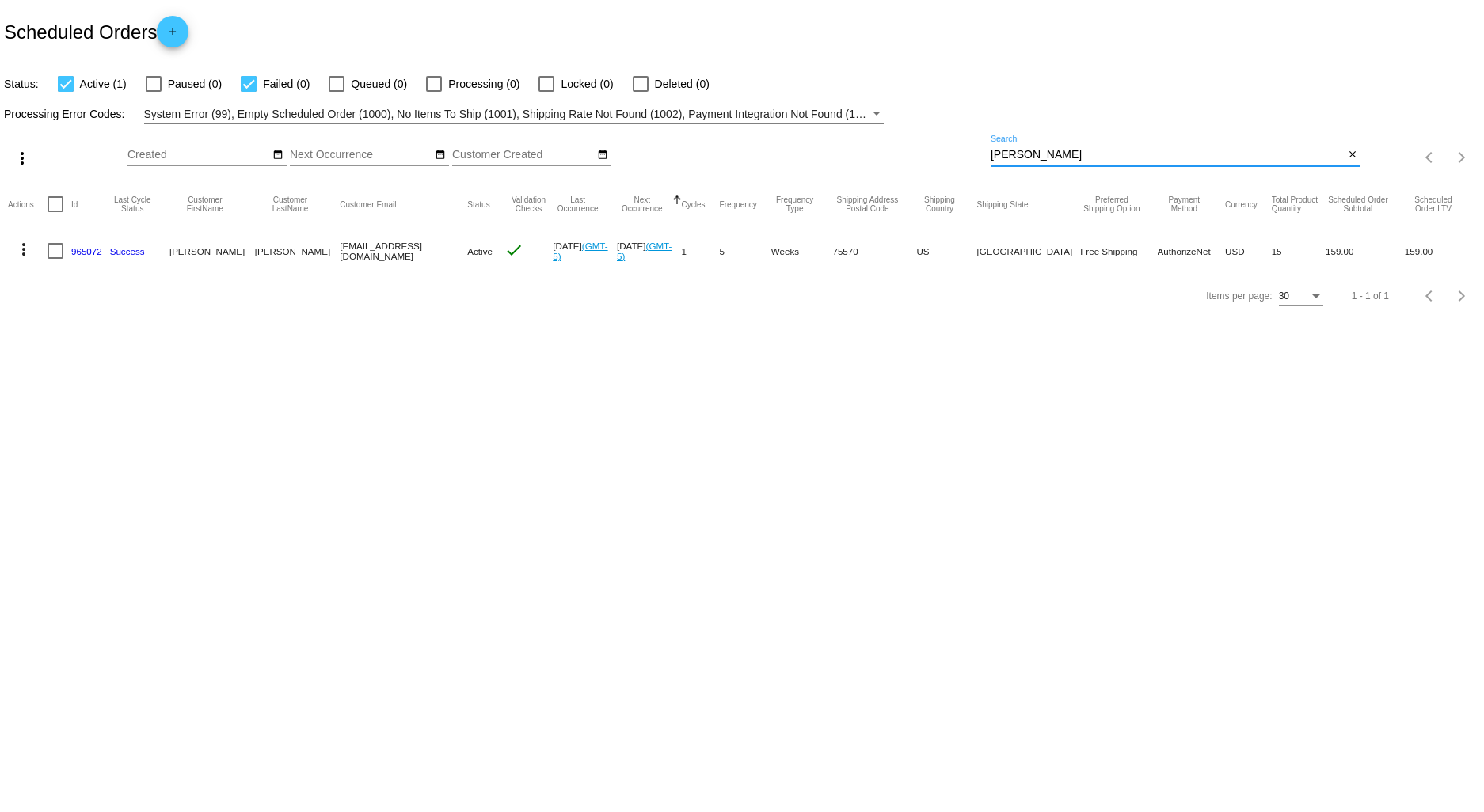 type on "bishop" 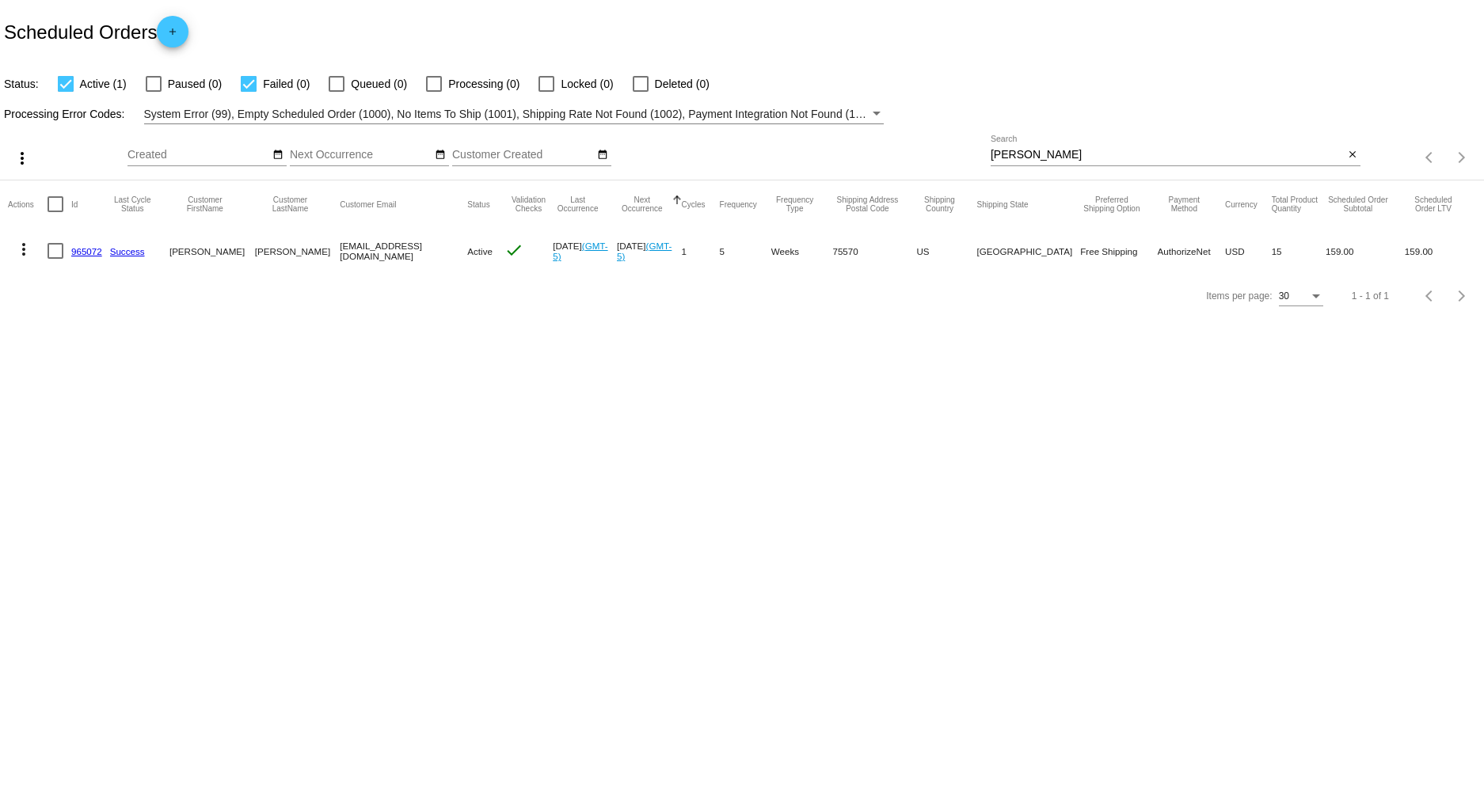 click on "Scheduled Orders
add
Status:
Active (1)
Paused (0)
Failed (0)
Queued (0)
Processing
(0)
Locked (0)
Deleted (0)
Processing Error Codes:
System Error (99), Empty Scheduled Order (1000), No Items To Ship (1001), Shipping Rate Not Found (1002), Payment Integration Not Found (1003), No Payment Method (1004), Payment Failed (2000), Payment Gateway Communication Failure (2001), Client Order Creation Failure (3000), Client Order Update Failure (3001), Client Order Invalid (3002)
more_vert
Su Mo Tu" at bounding box center (742, 406) 